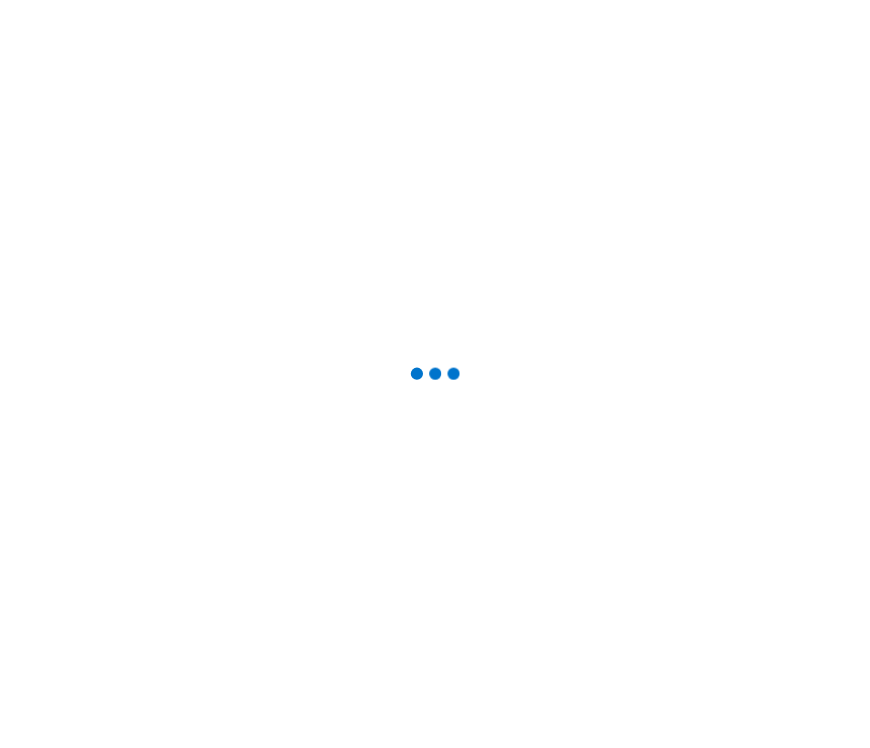 scroll, scrollTop: 0, scrollLeft: 0, axis: both 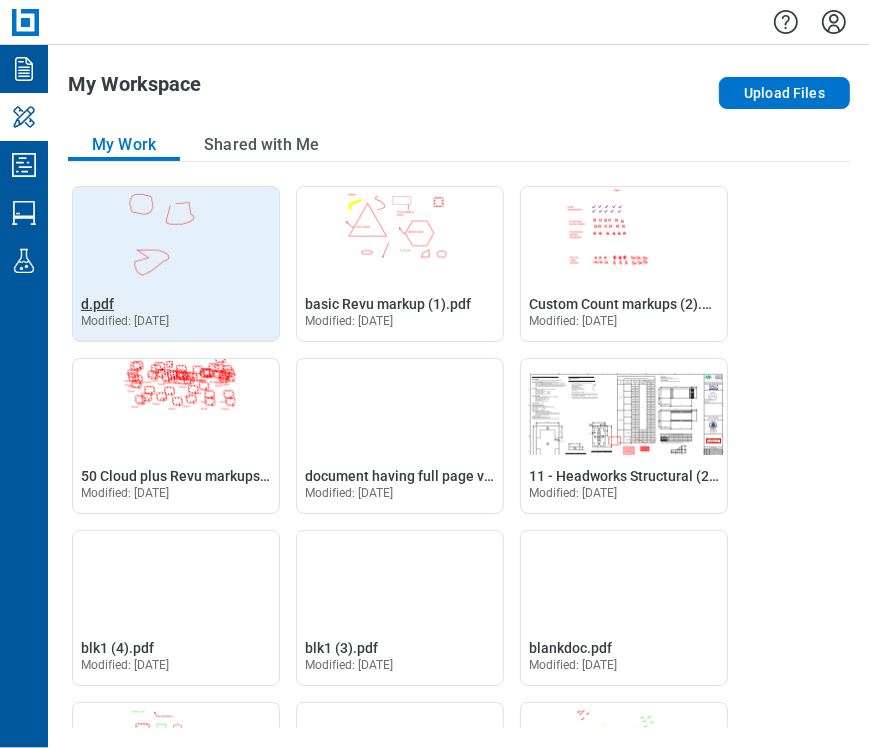 click on "d.pdf" at bounding box center (97, 304) 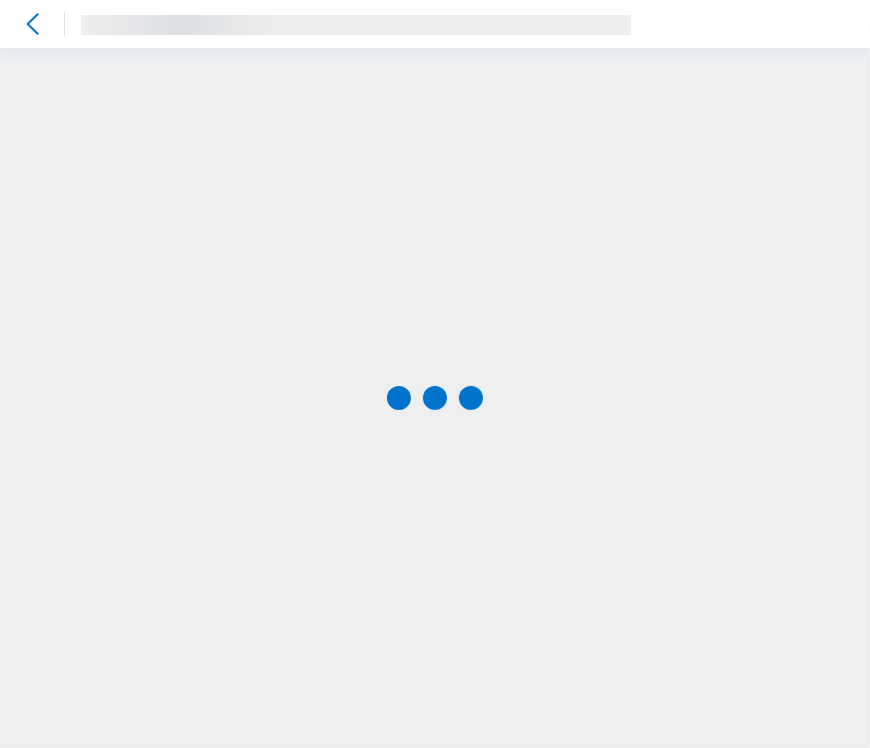 scroll, scrollTop: 0, scrollLeft: 0, axis: both 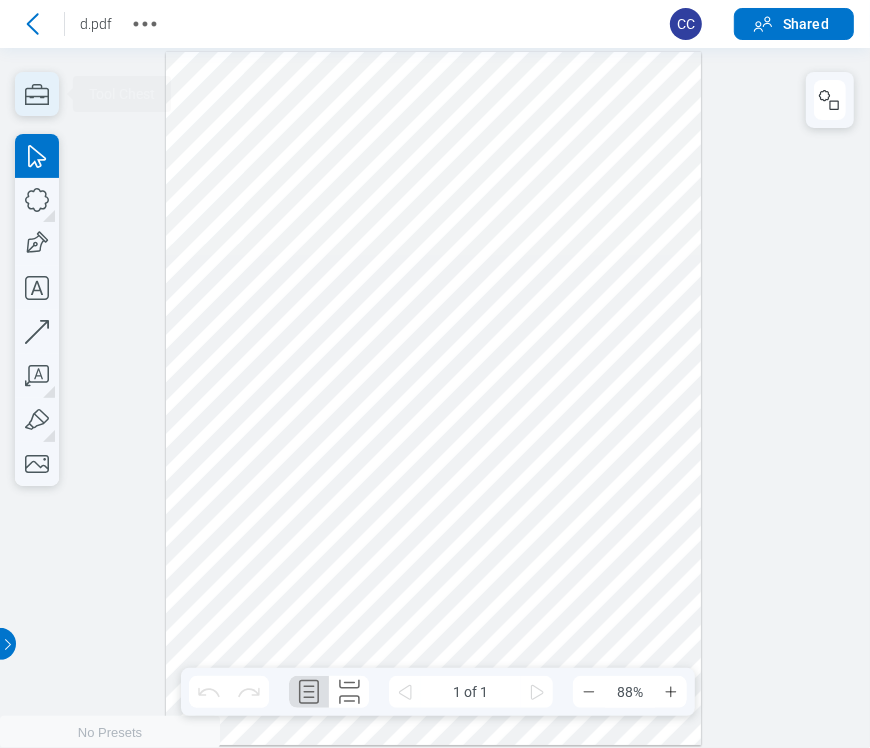 click 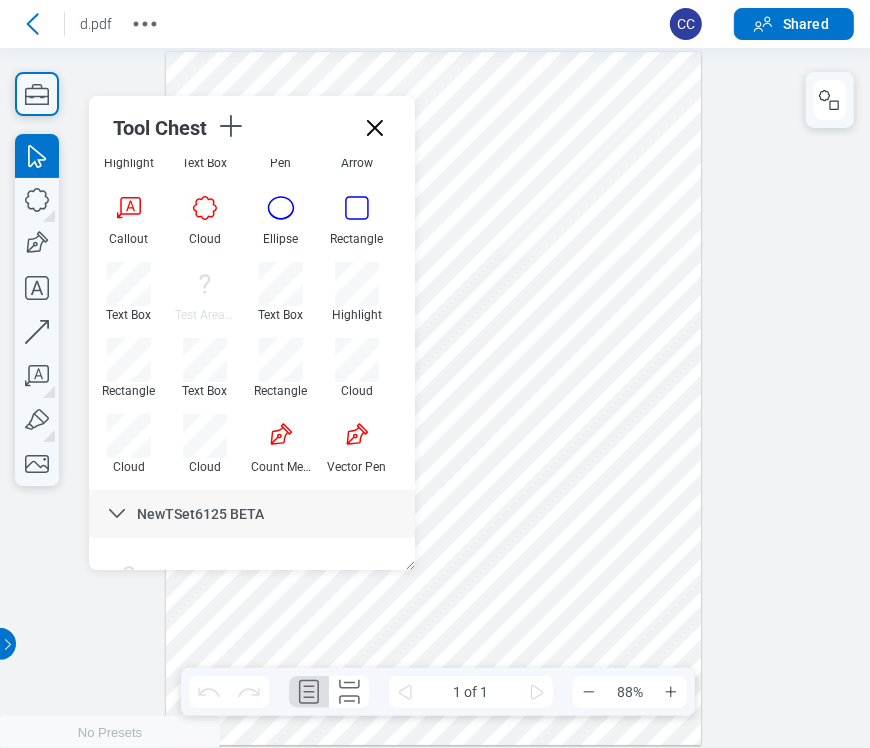 scroll, scrollTop: 174, scrollLeft: 0, axis: vertical 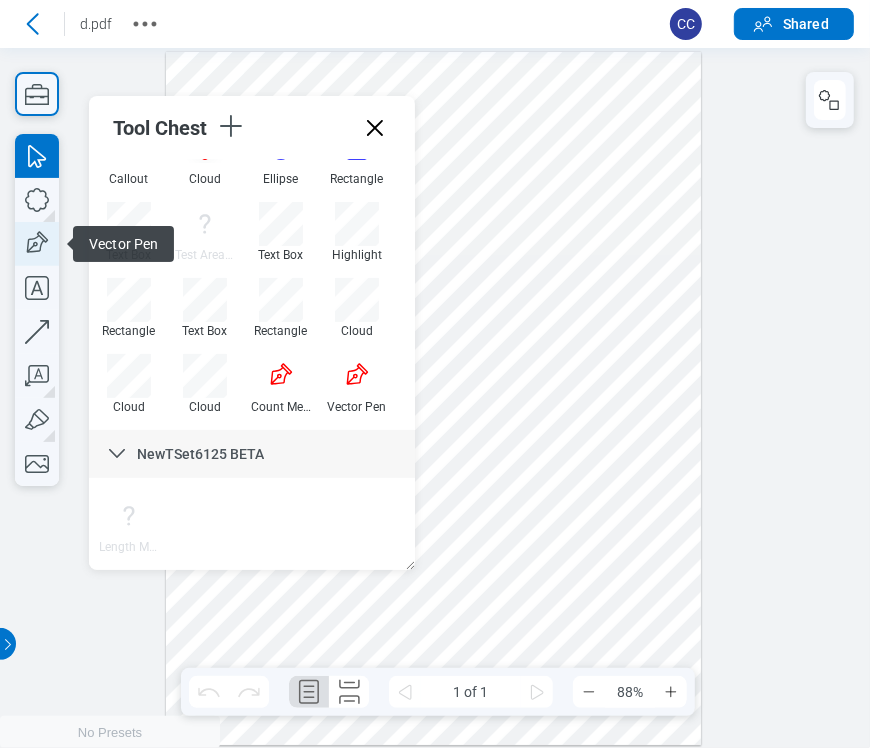 click 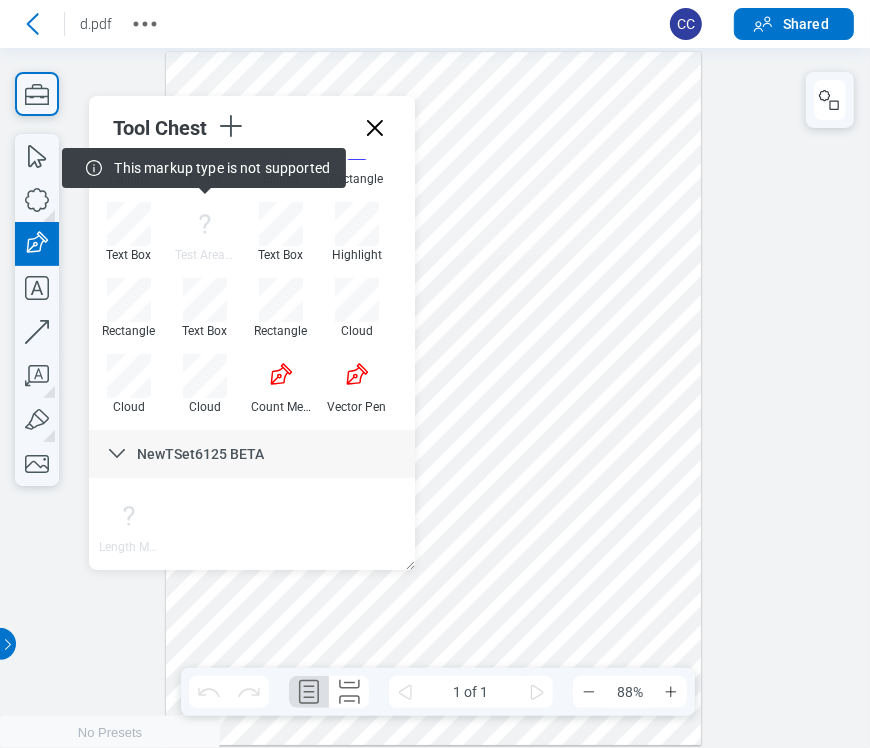 type 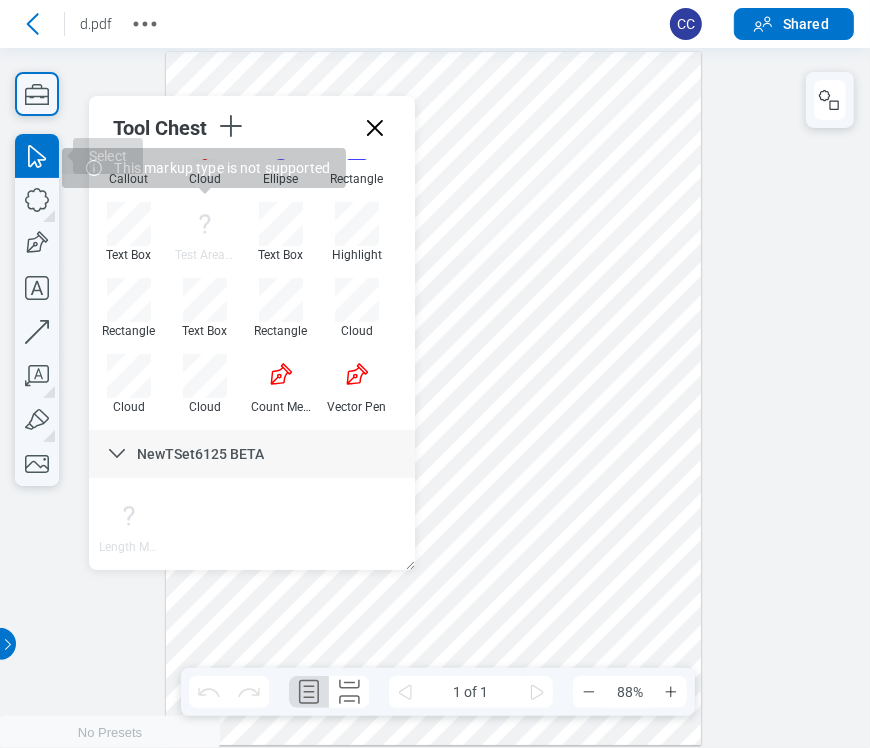 type 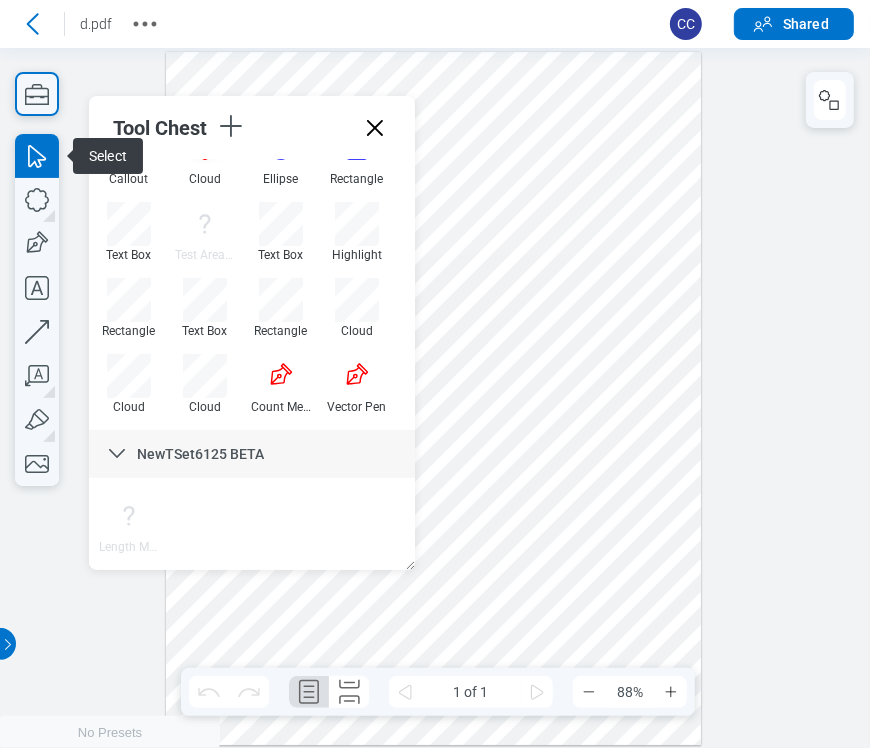click at bounding box center [434, 397] 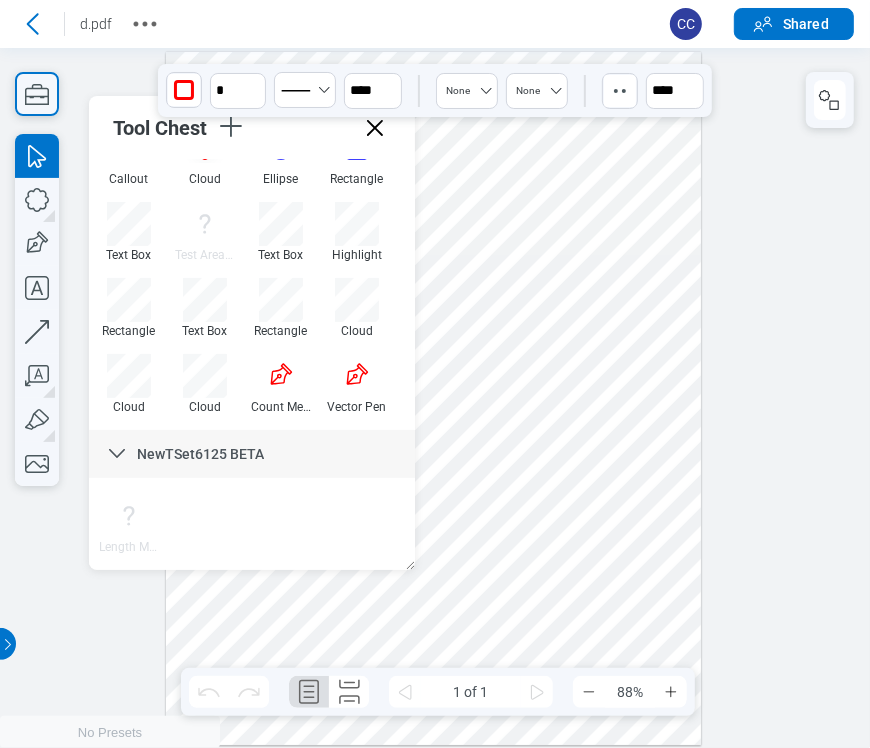 click at bounding box center (434, 397) 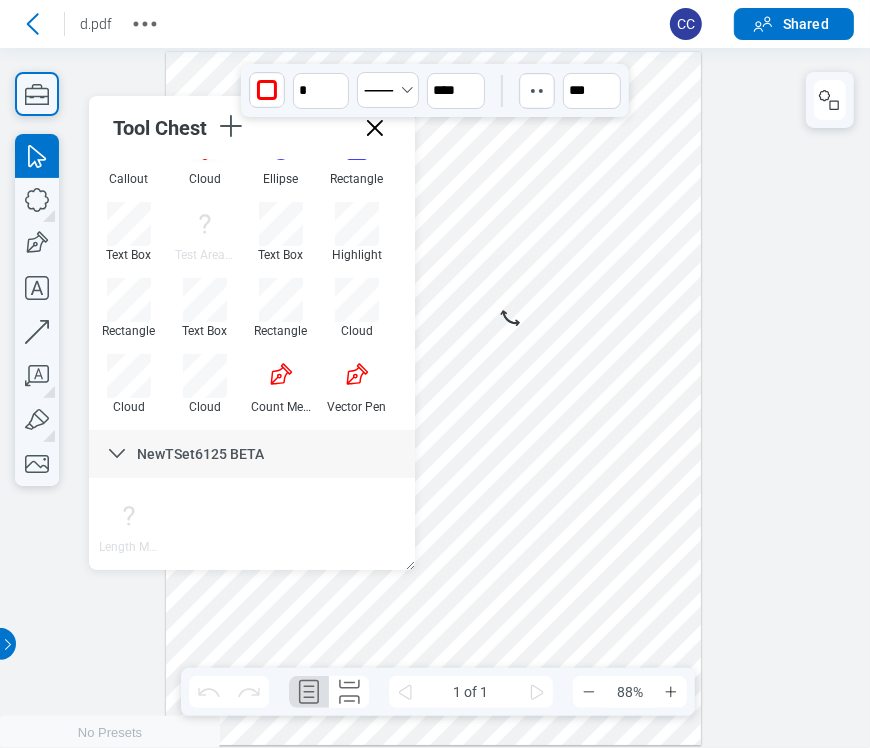 click at bounding box center (434, 397) 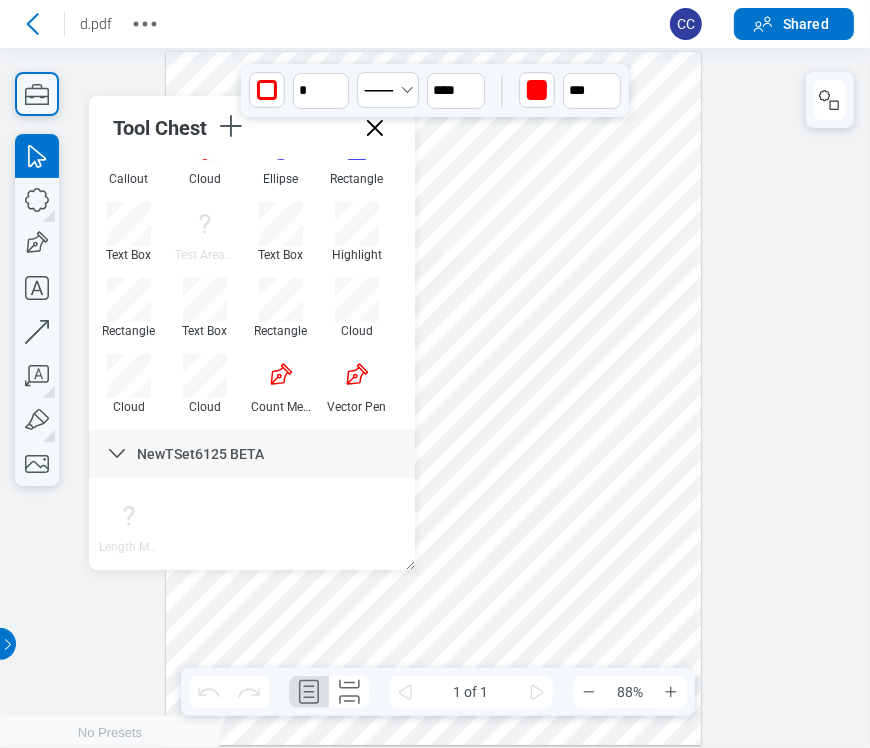 drag, startPoint x: 528, startPoint y: 287, endPoint x: 592, endPoint y: 345, distance: 86.37129 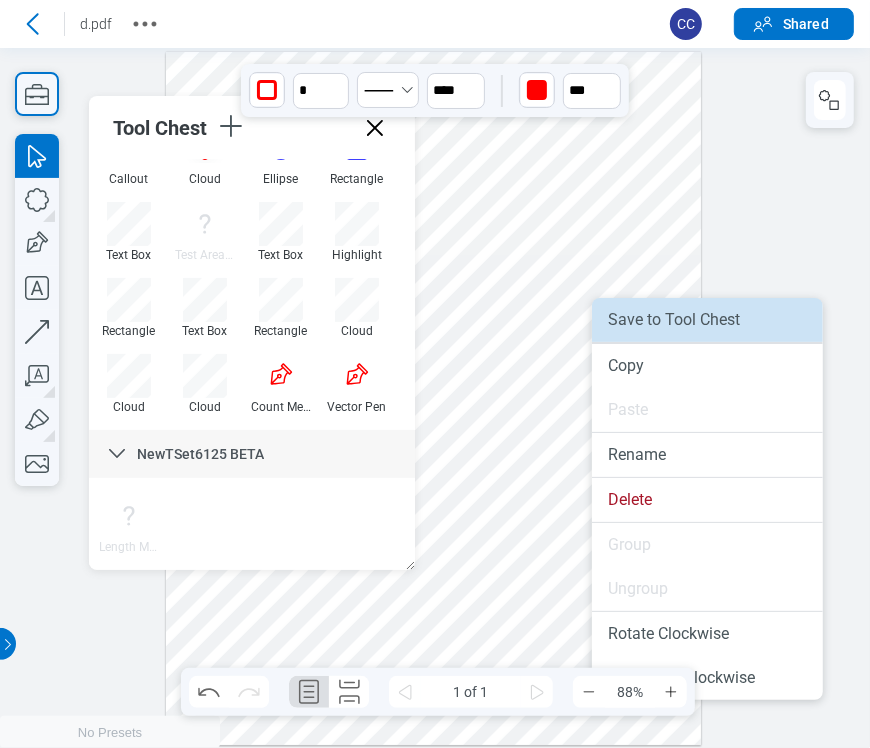 click on "Save to Tool Chest" at bounding box center [707, 320] 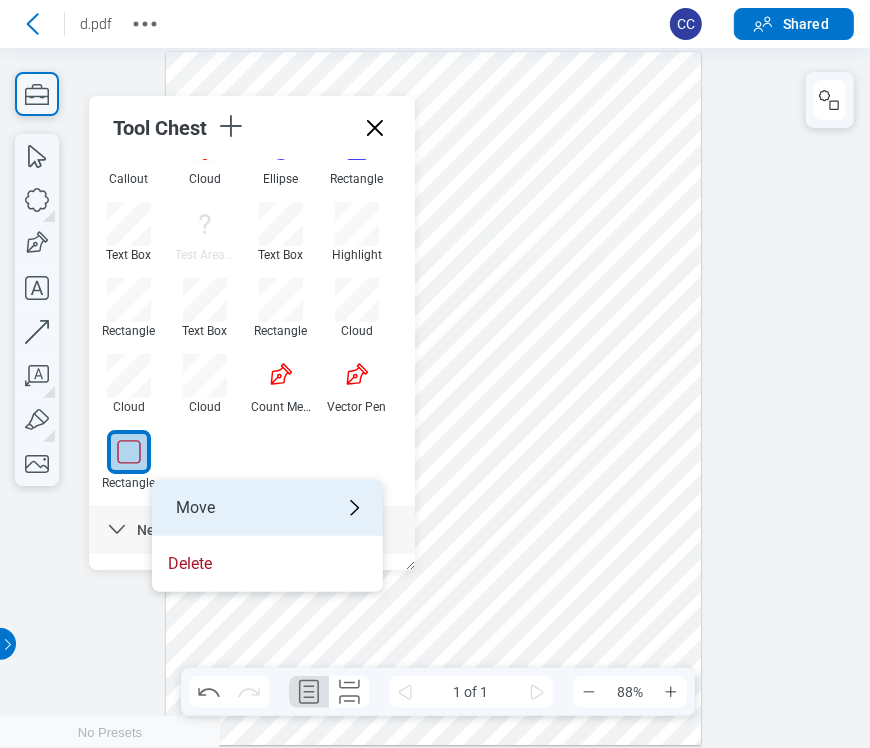 click on "Move" at bounding box center (267, 508) 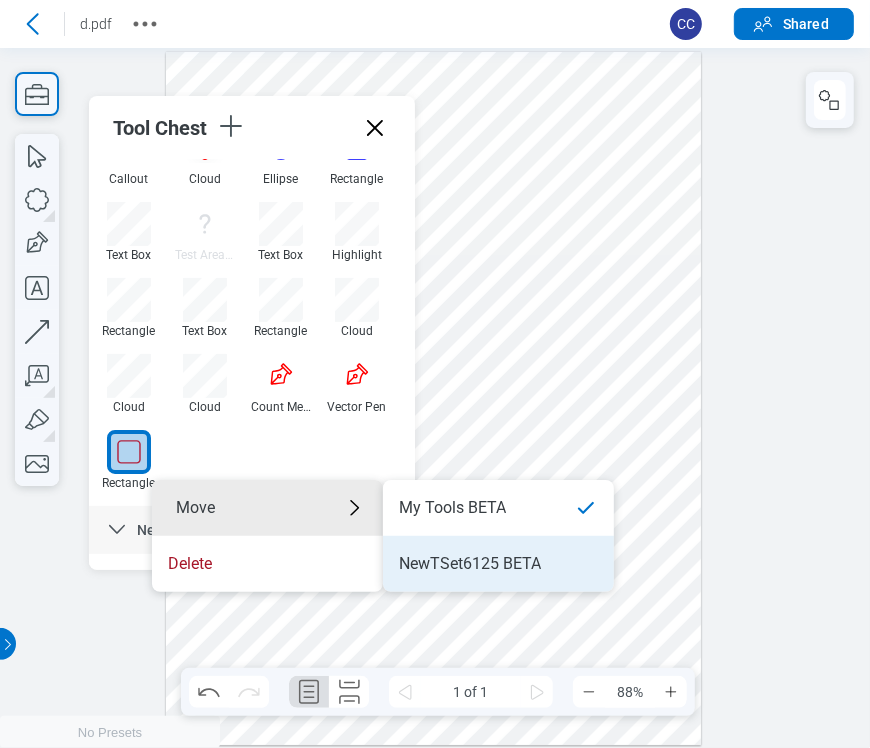 click on "NewTSet6125 BETA" at bounding box center [498, 564] 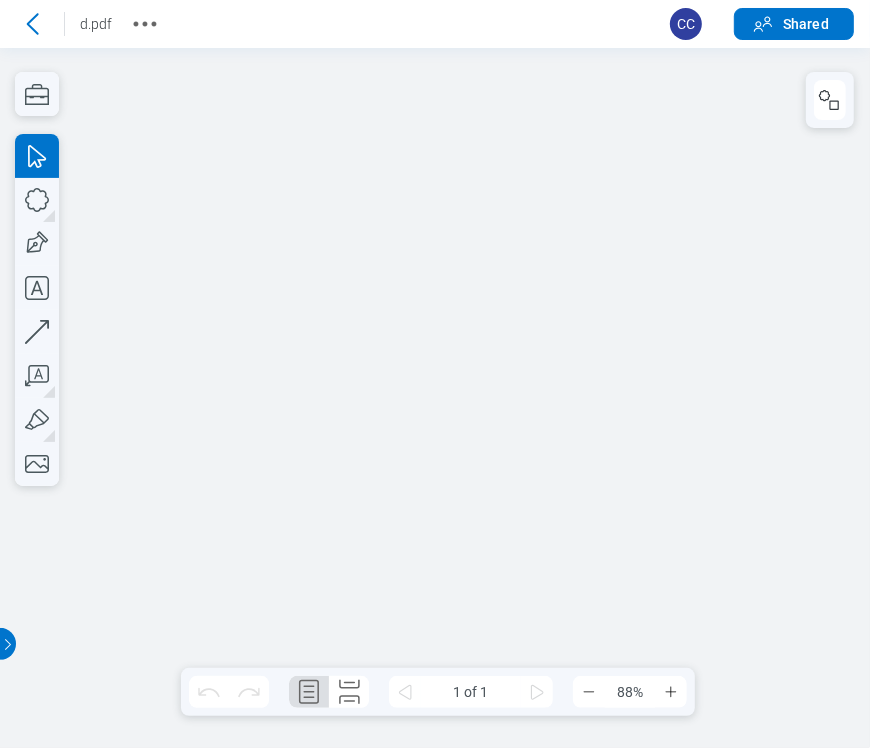 scroll, scrollTop: 0, scrollLeft: 0, axis: both 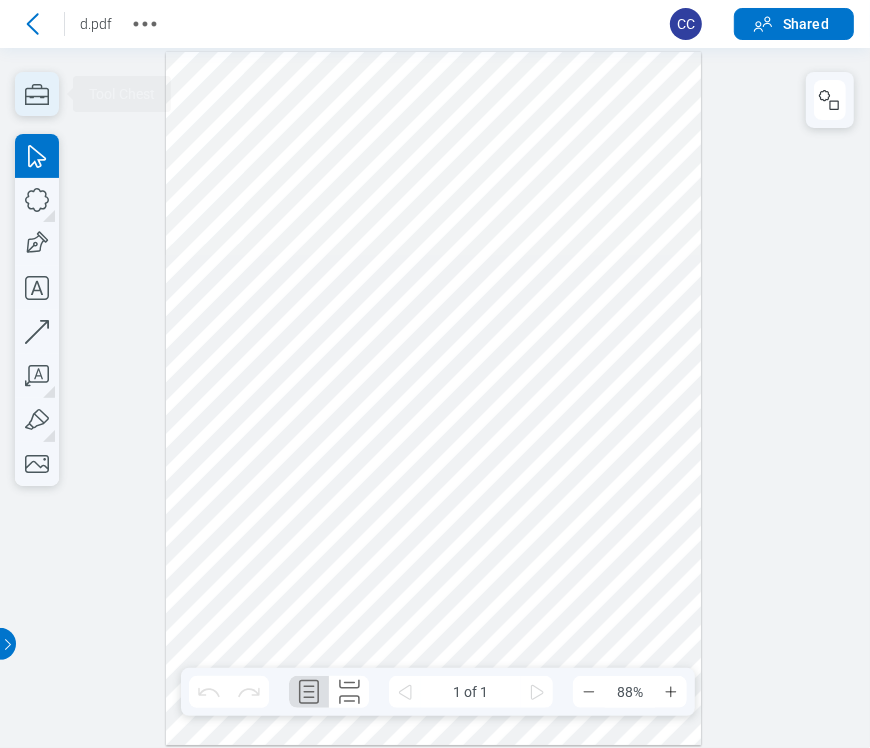 click 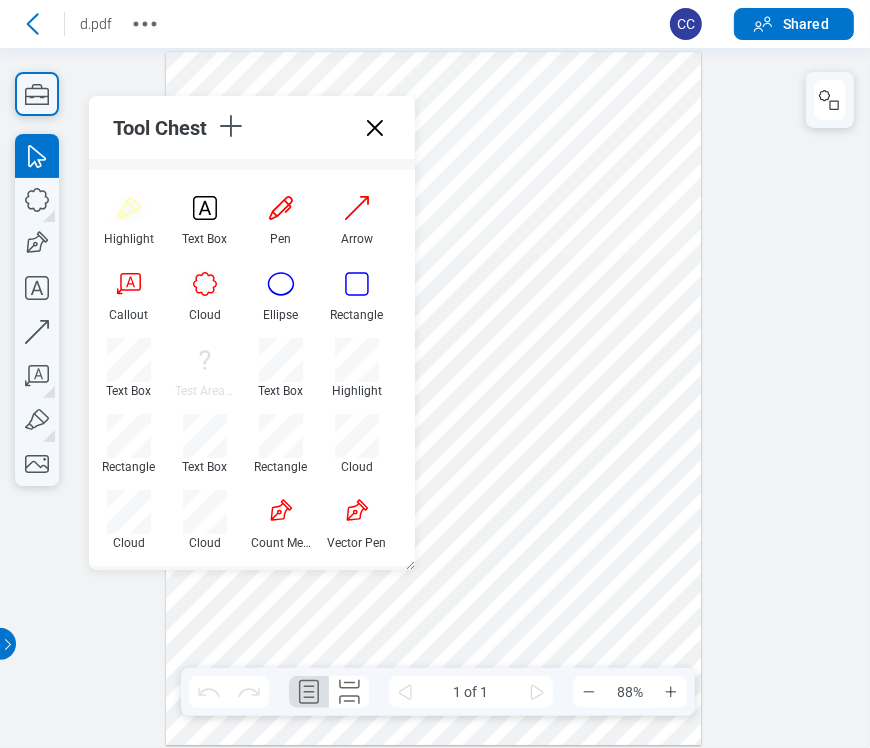 scroll, scrollTop: 174, scrollLeft: 0, axis: vertical 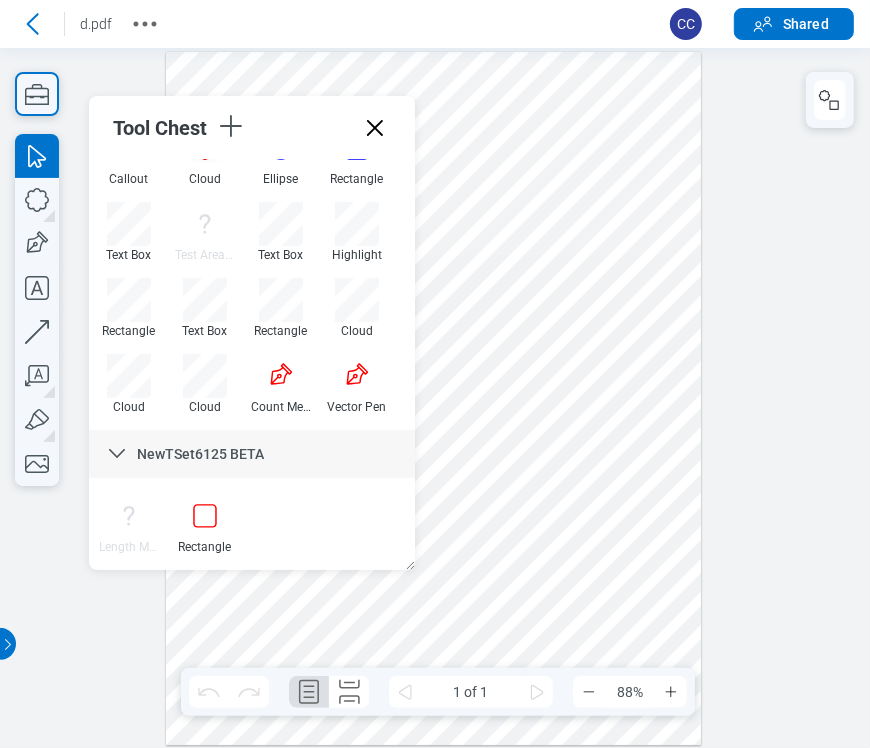 click at bounding box center (434, 397) 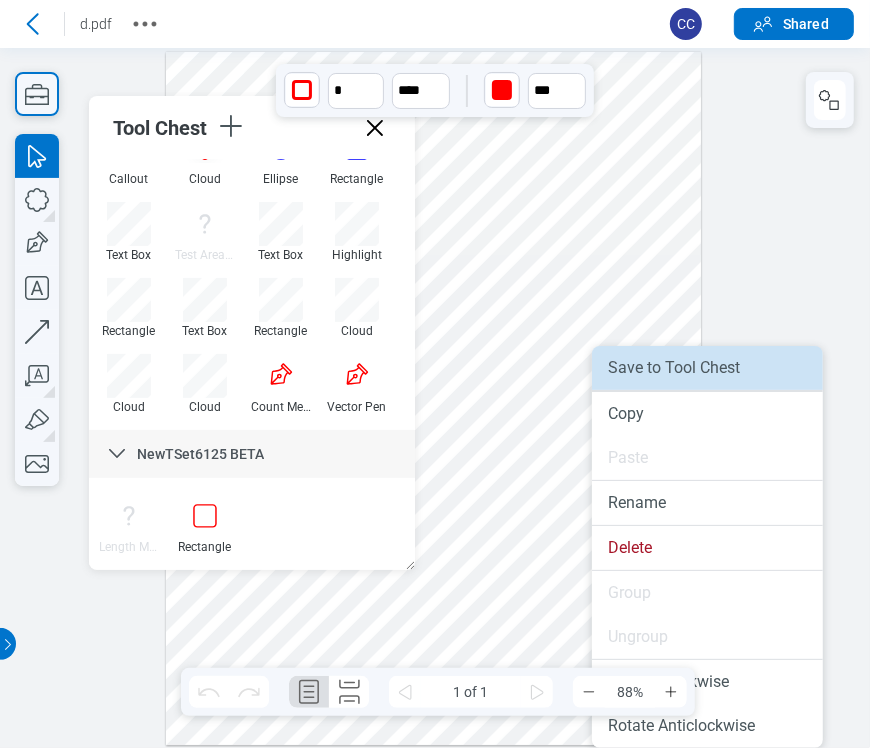 click on "Save to Tool Chest" at bounding box center [707, 368] 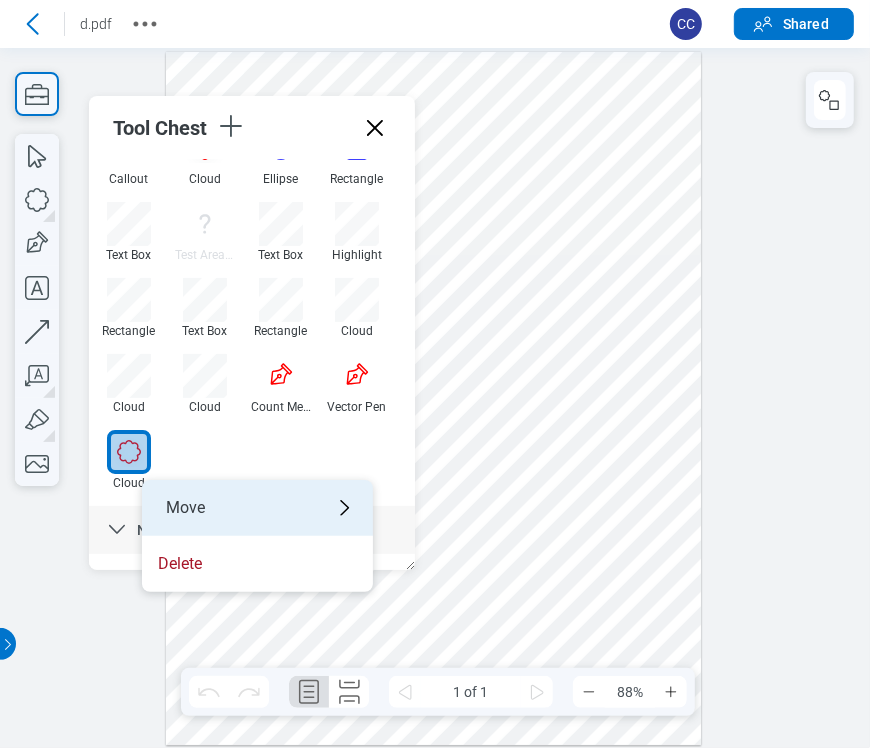 click on "Move" at bounding box center (257, 508) 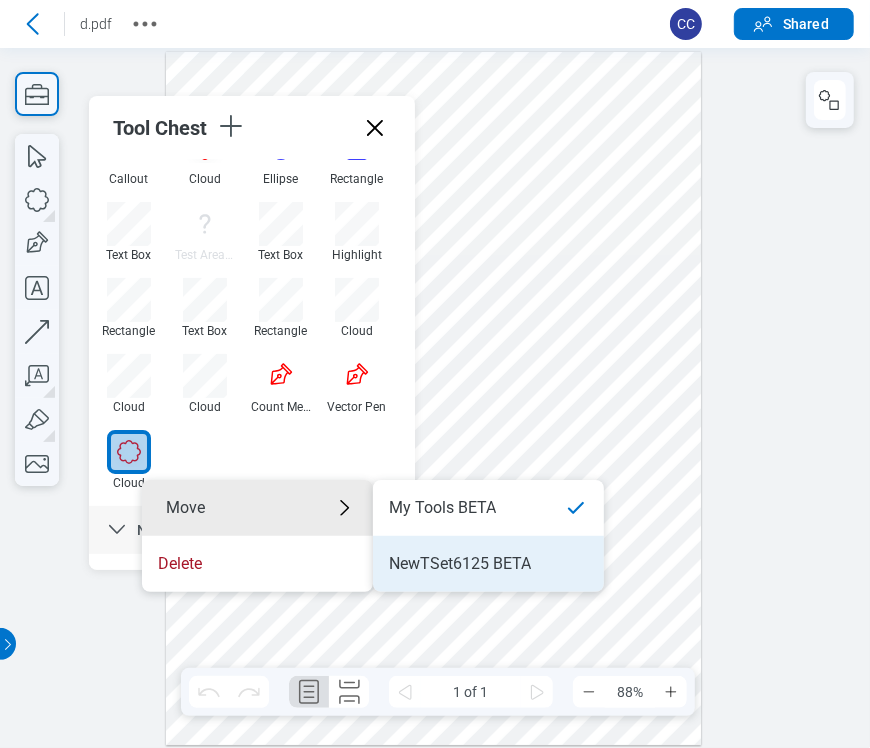 click on "NewTSet6125 BETA" at bounding box center (460, 564) 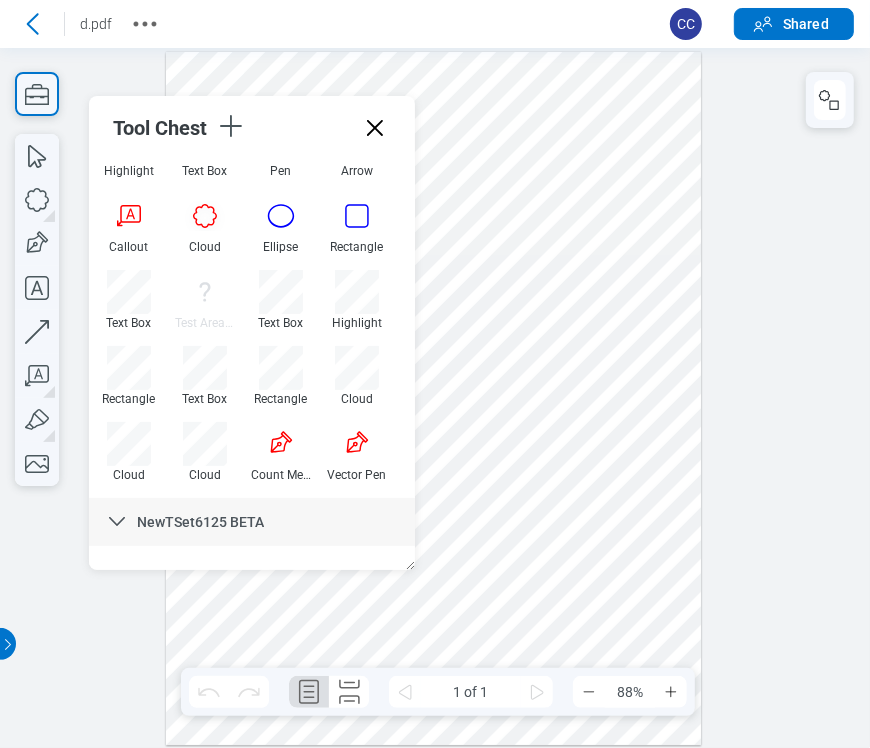 scroll, scrollTop: 174, scrollLeft: 0, axis: vertical 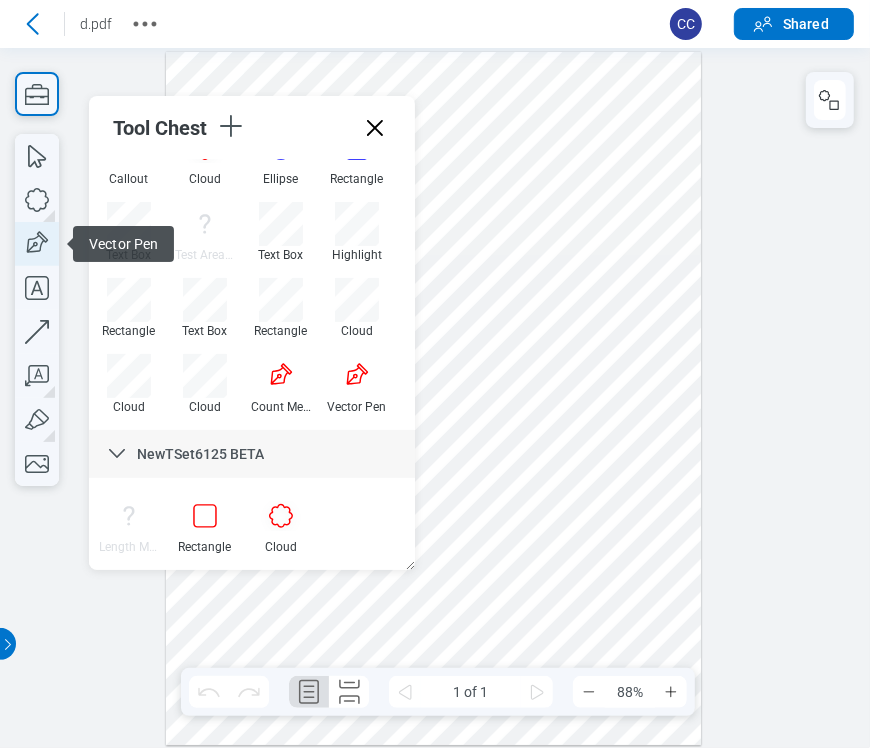 click 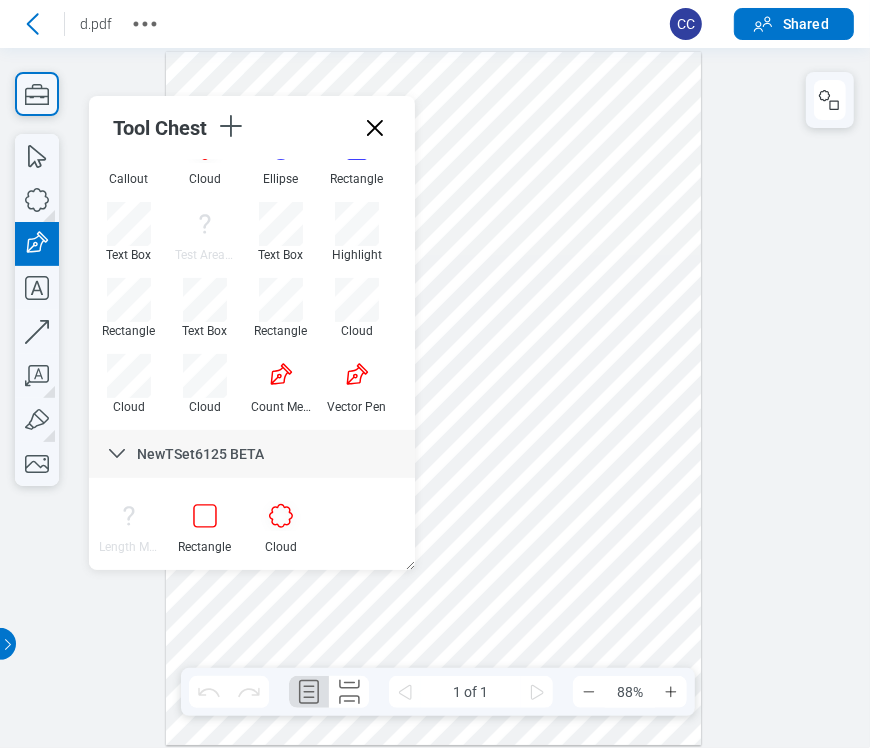 drag, startPoint x: 650, startPoint y: 79, endPoint x: 668, endPoint y: 125, distance: 49.396355 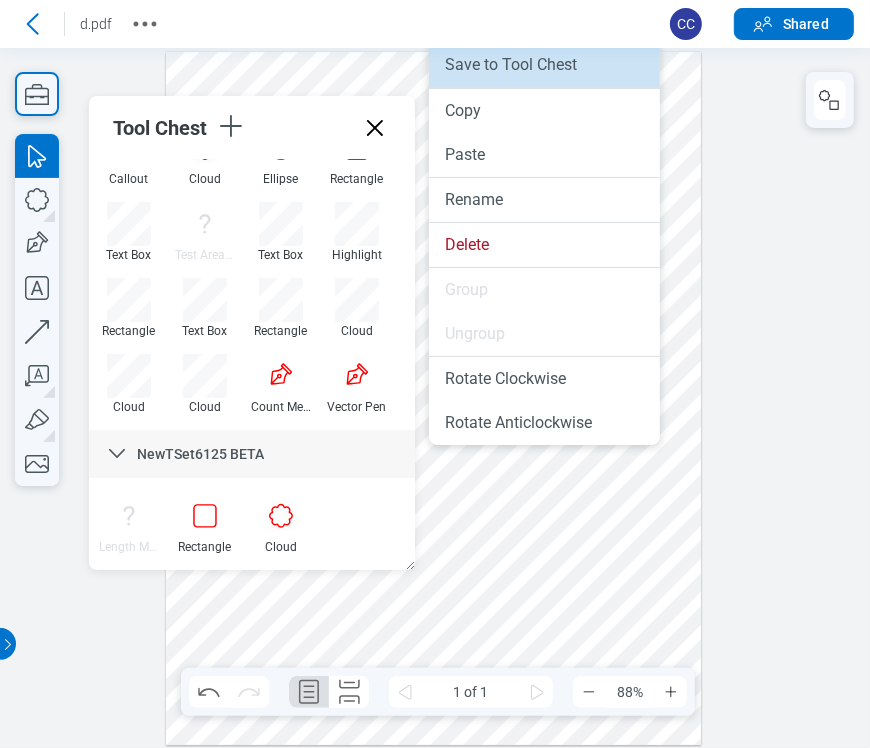 drag, startPoint x: 620, startPoint y: 75, endPoint x: 517, endPoint y: 73, distance: 103.01942 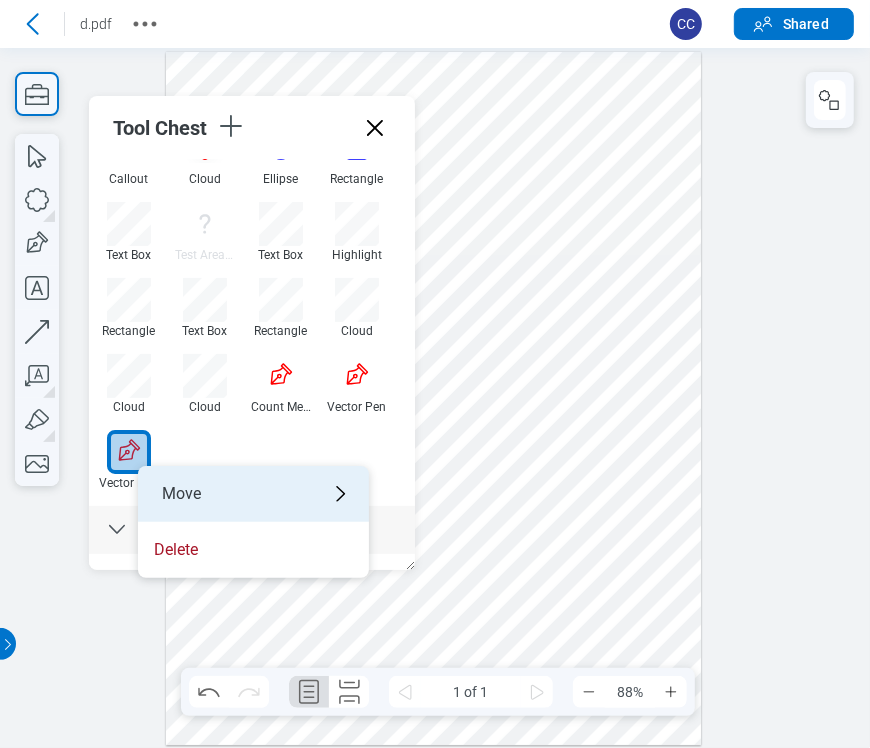 click on "Move" at bounding box center [253, 494] 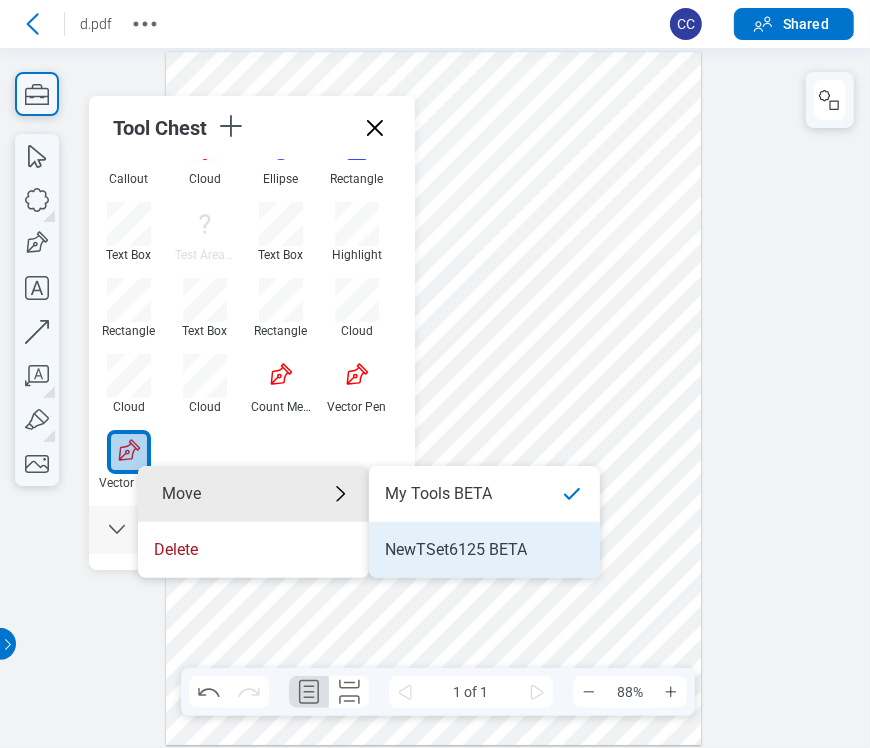 drag, startPoint x: 417, startPoint y: 556, endPoint x: 424, endPoint y: 509, distance: 47.518417 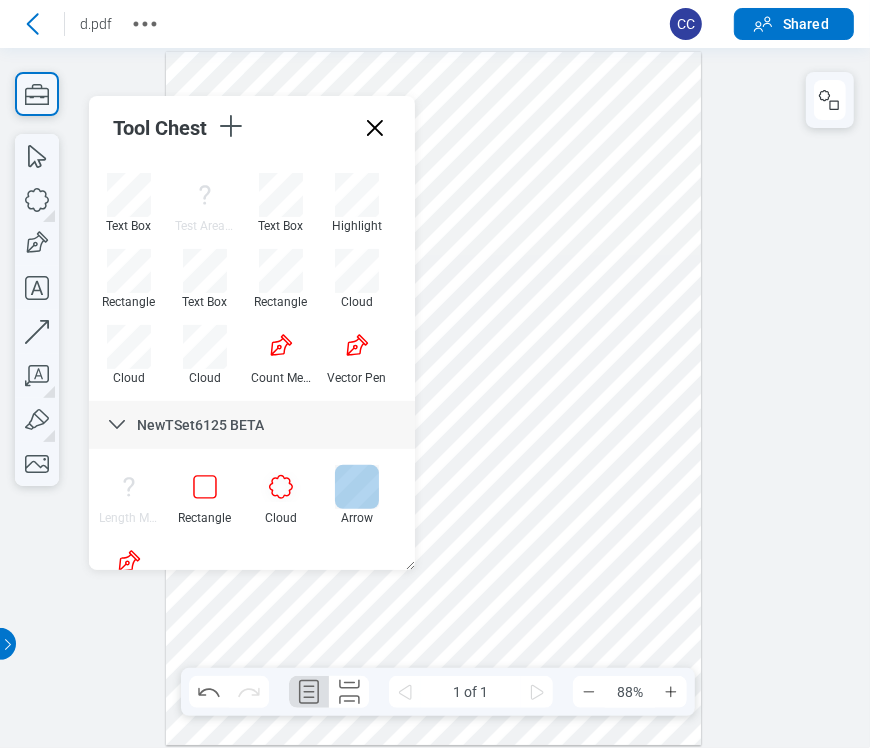 scroll, scrollTop: 250, scrollLeft: 0, axis: vertical 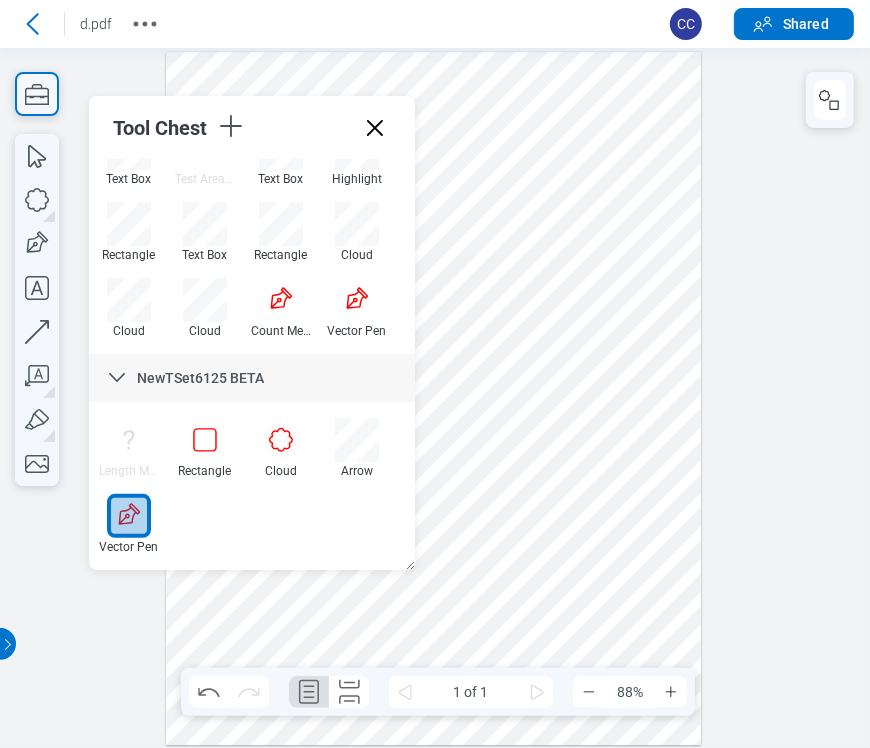 click at bounding box center [434, 397] 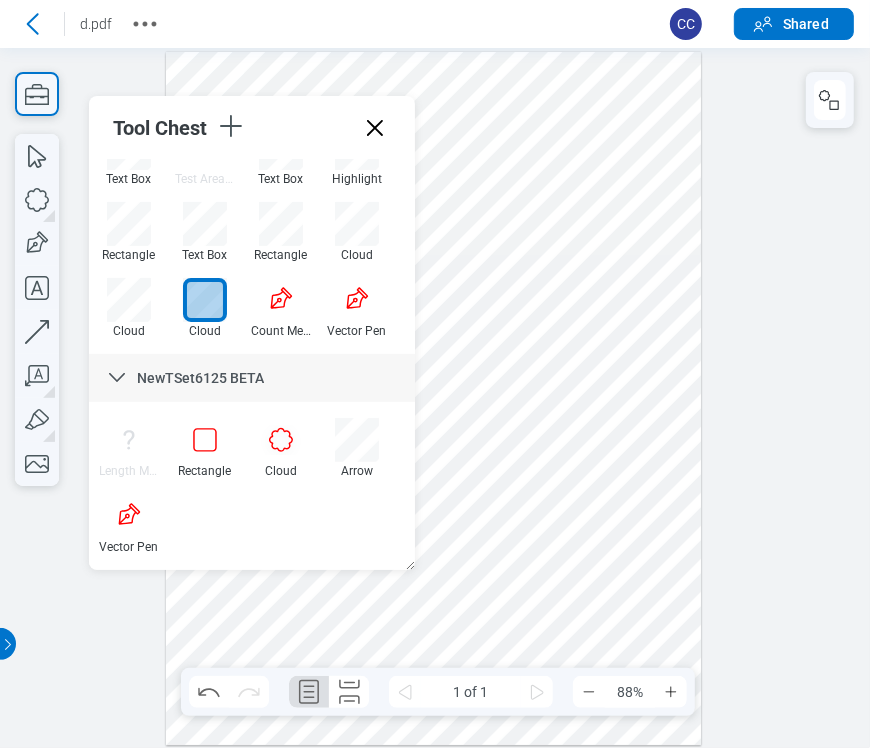 click at bounding box center [435, 397] 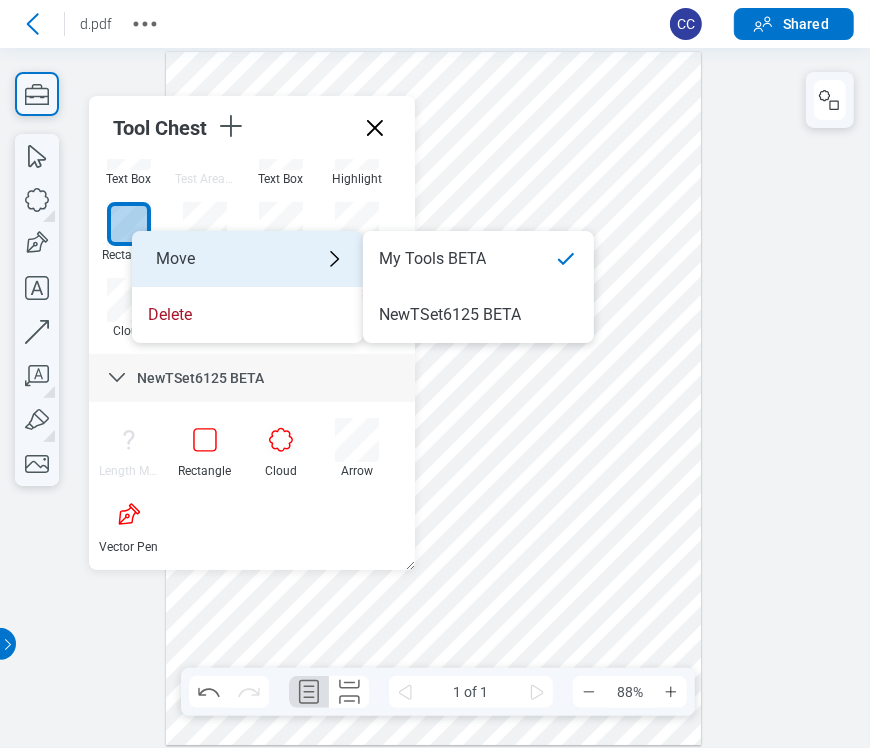 click on "Move" at bounding box center (247, 259) 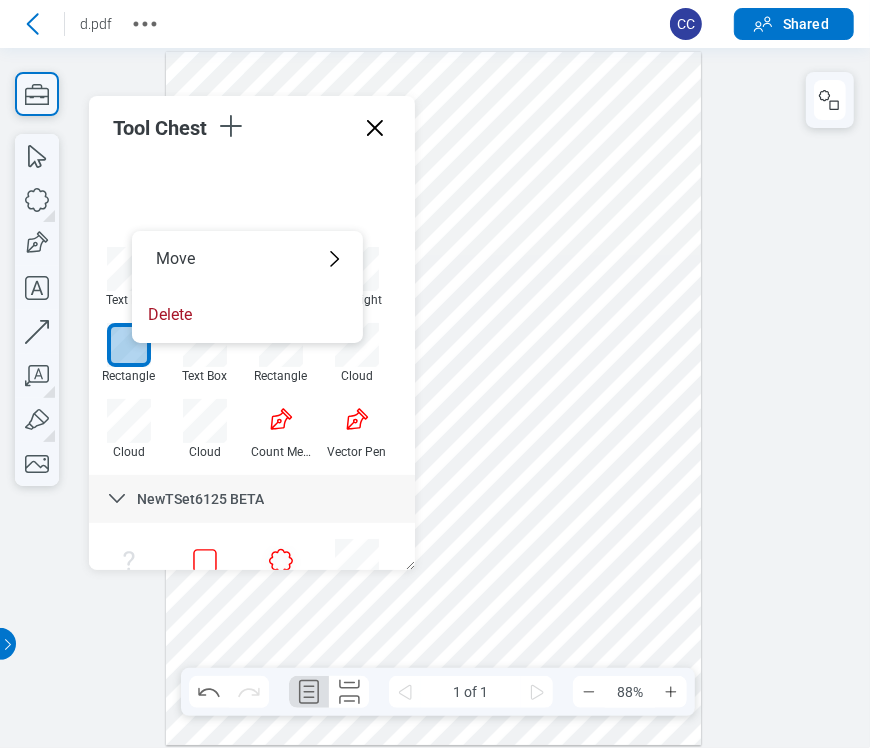 scroll, scrollTop: 28, scrollLeft: 0, axis: vertical 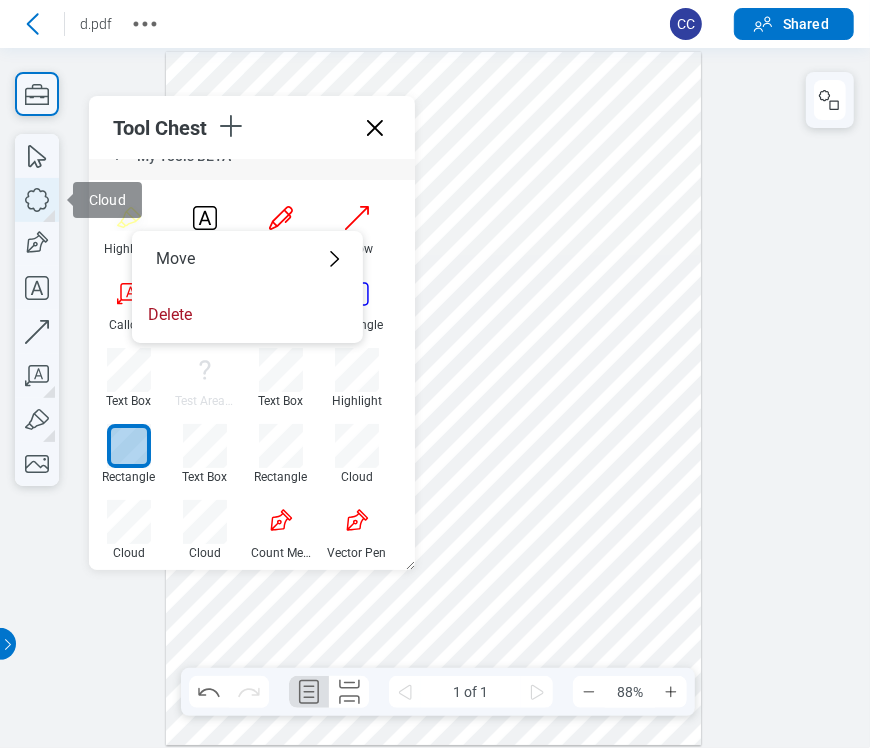 click 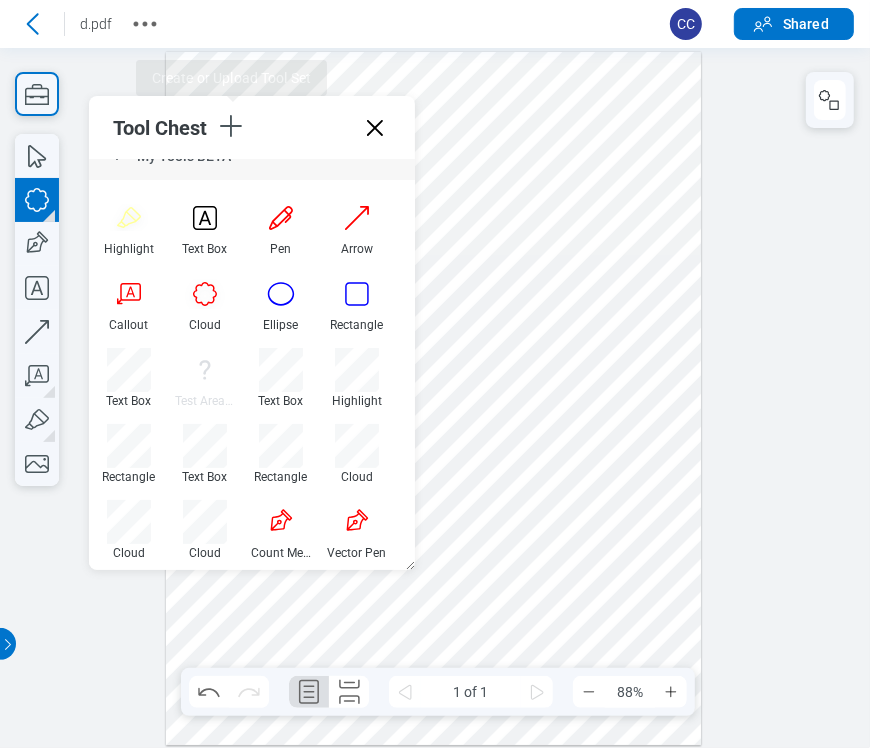 drag, startPoint x: 408, startPoint y: 75, endPoint x: 459, endPoint y: 90, distance: 53.160137 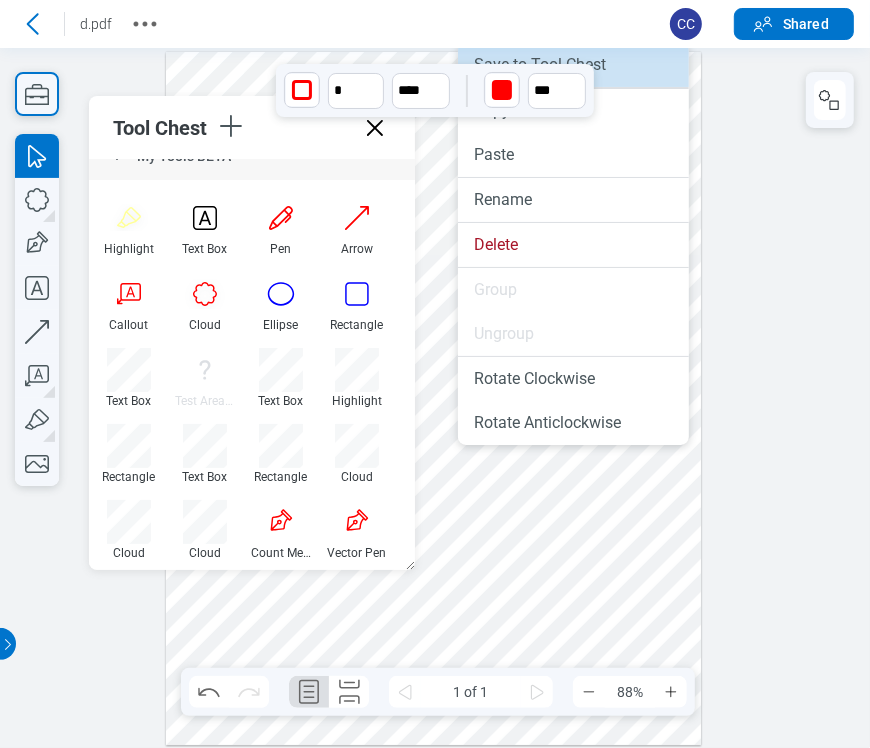 click on "Save to Tool Chest" at bounding box center [573, 65] 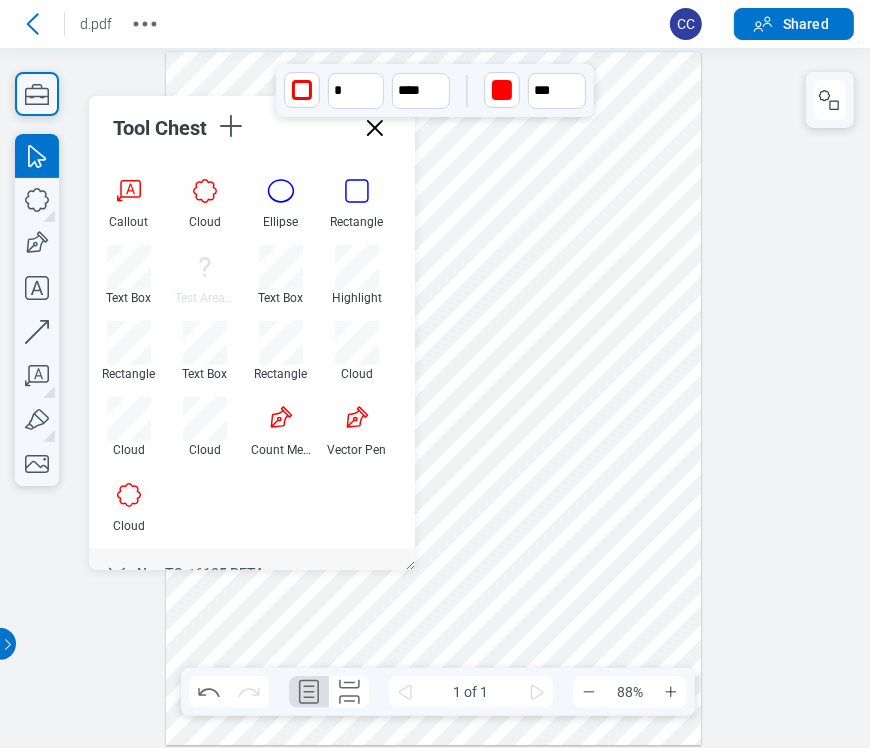 scroll, scrollTop: 326, scrollLeft: 0, axis: vertical 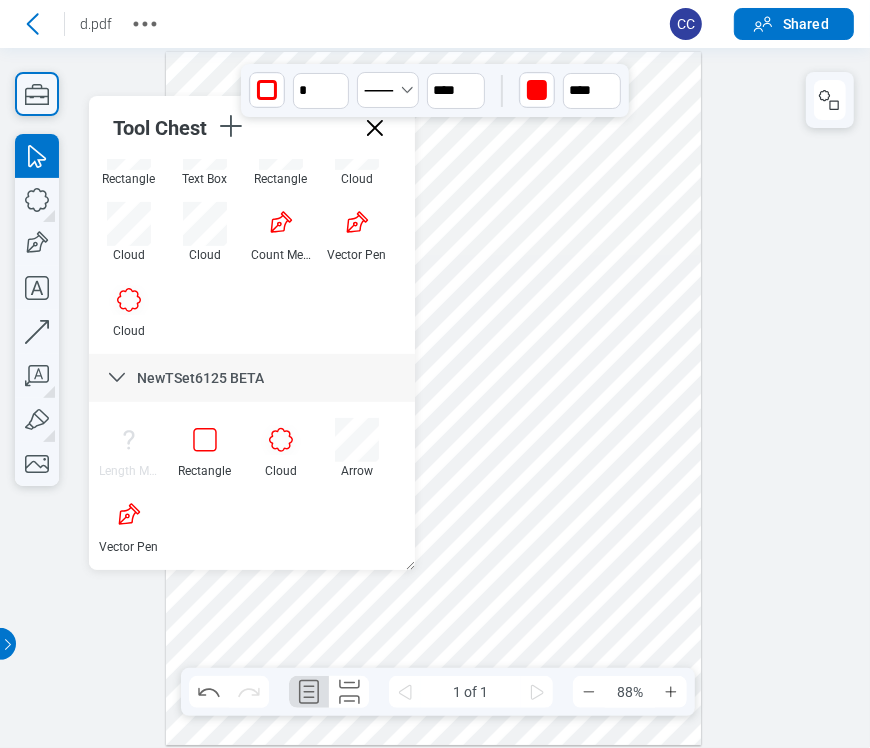 click at bounding box center [434, 397] 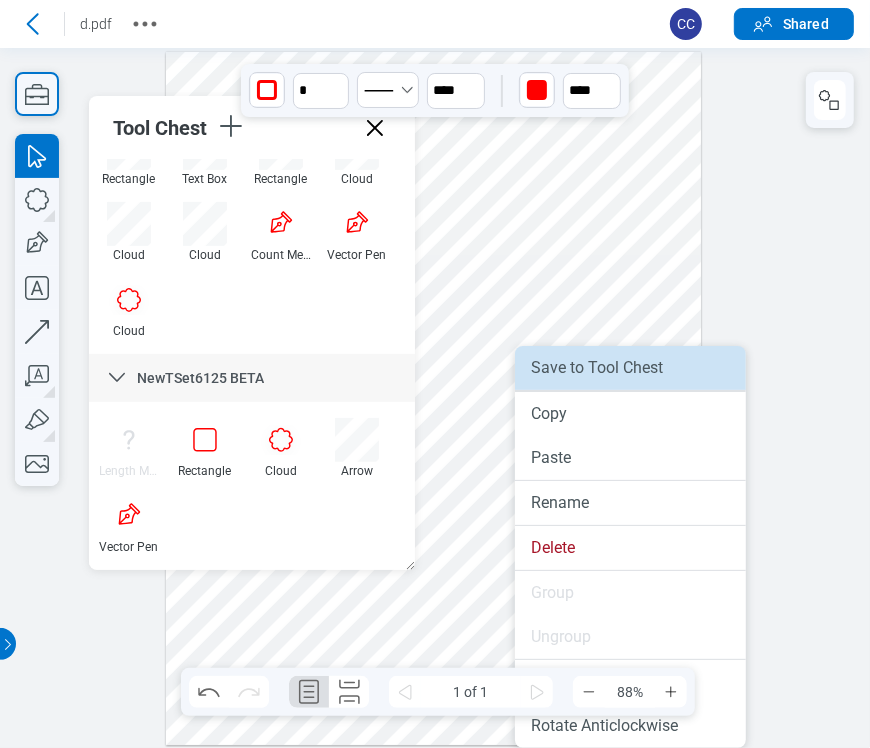 click on "Save to Tool Chest" at bounding box center [630, 368] 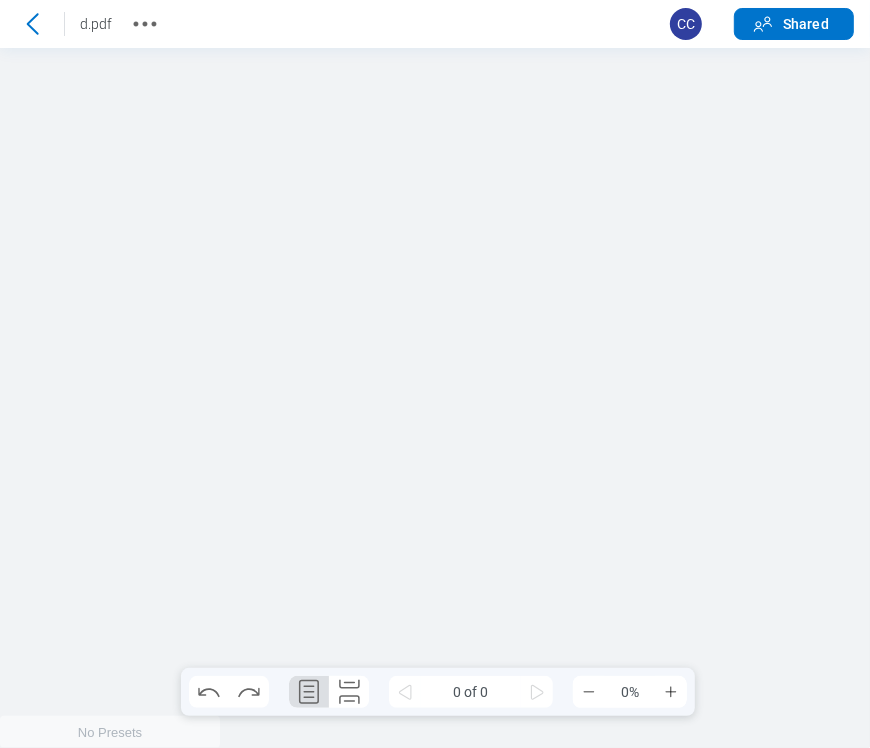 scroll, scrollTop: 0, scrollLeft: 0, axis: both 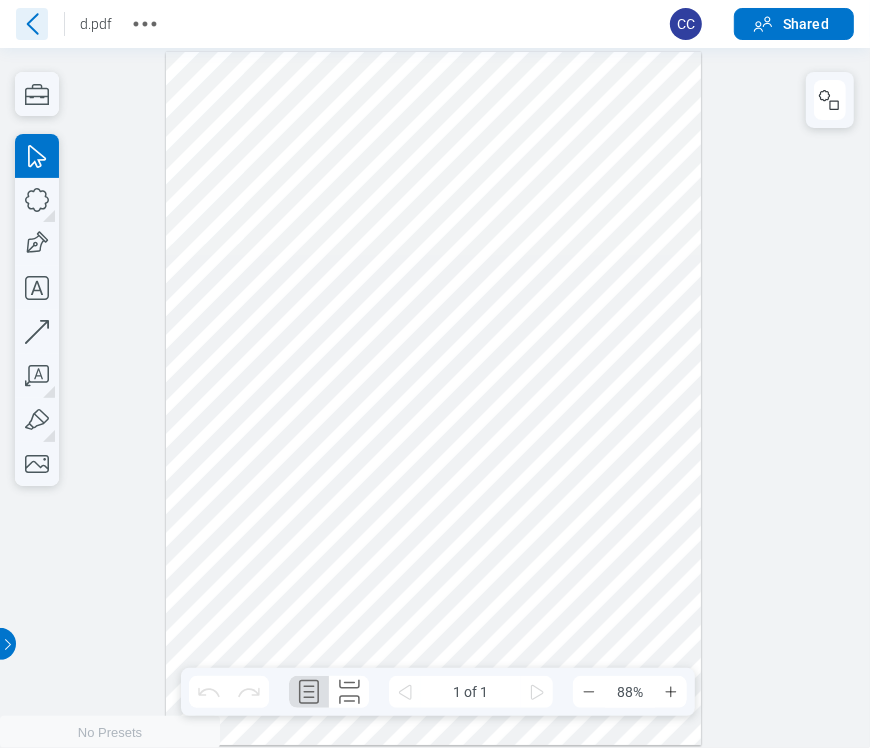 click 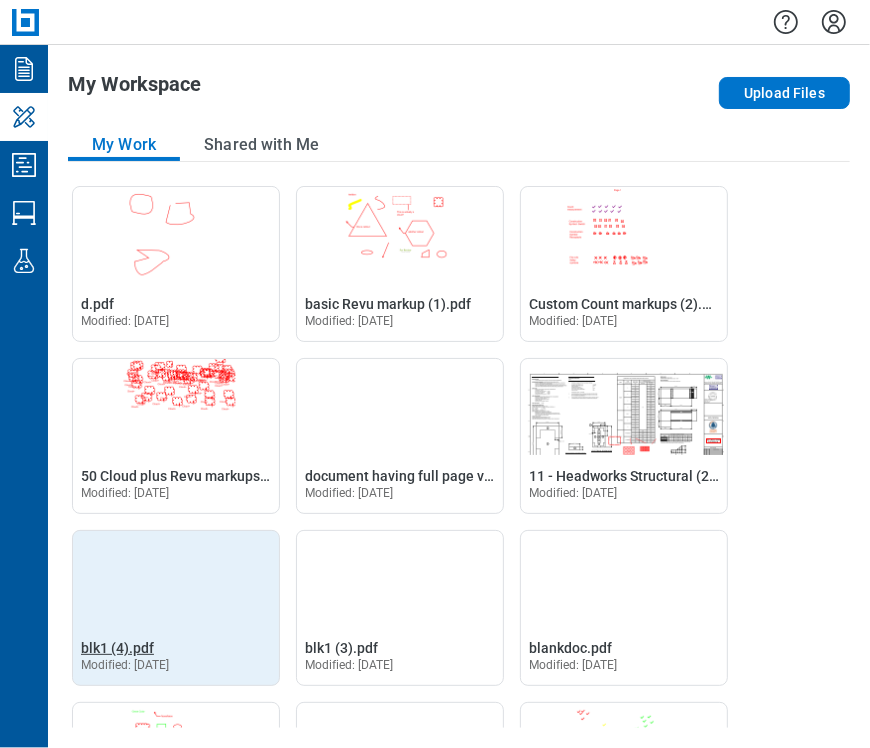click on "blk1 (4).pdf" at bounding box center (117, 648) 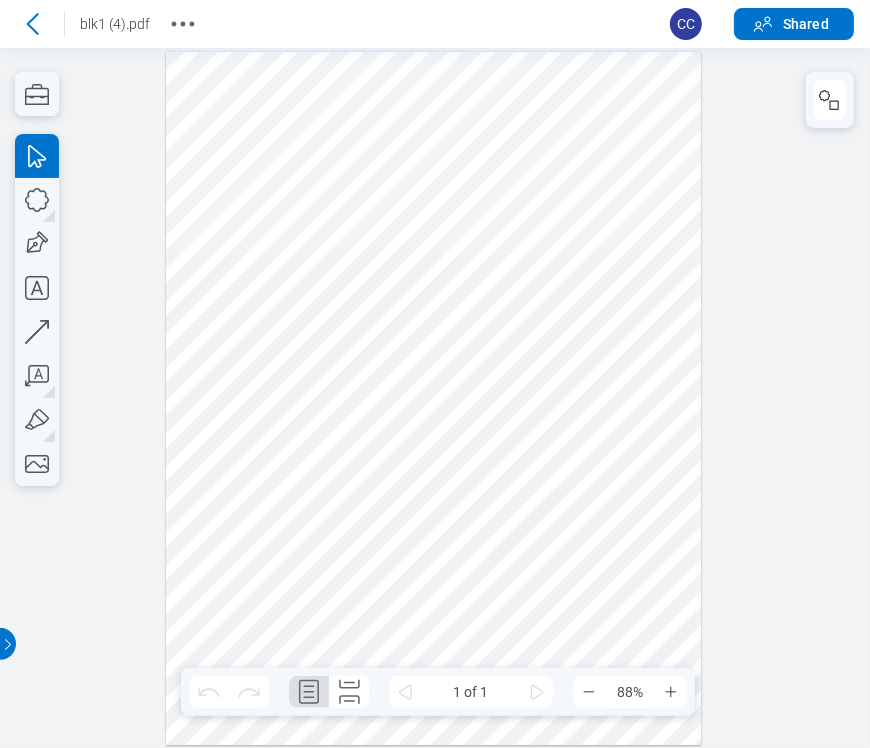 scroll, scrollTop: 0, scrollLeft: 0, axis: both 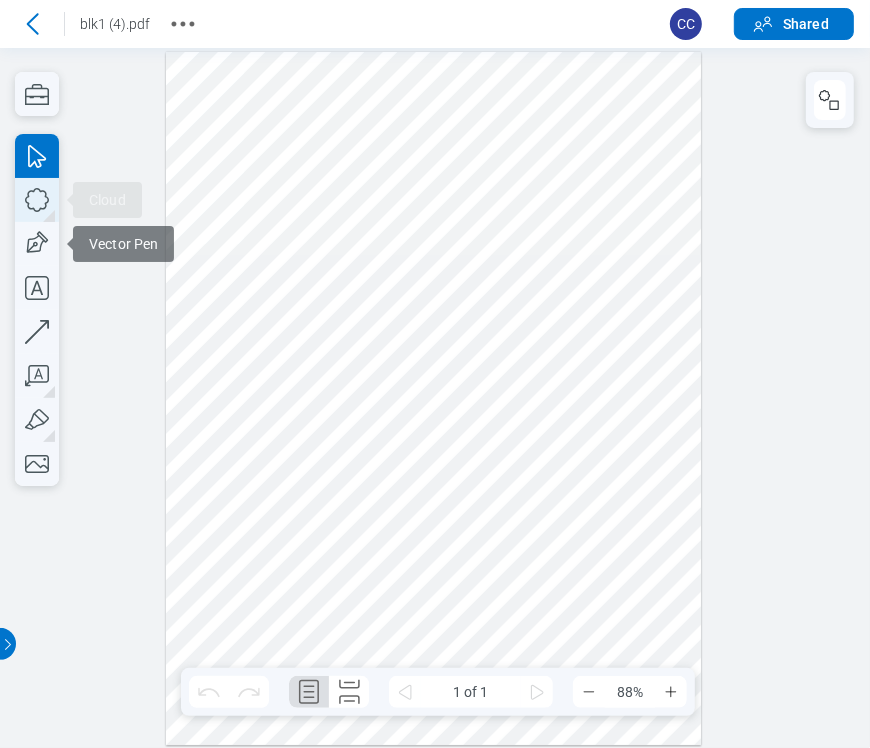 click 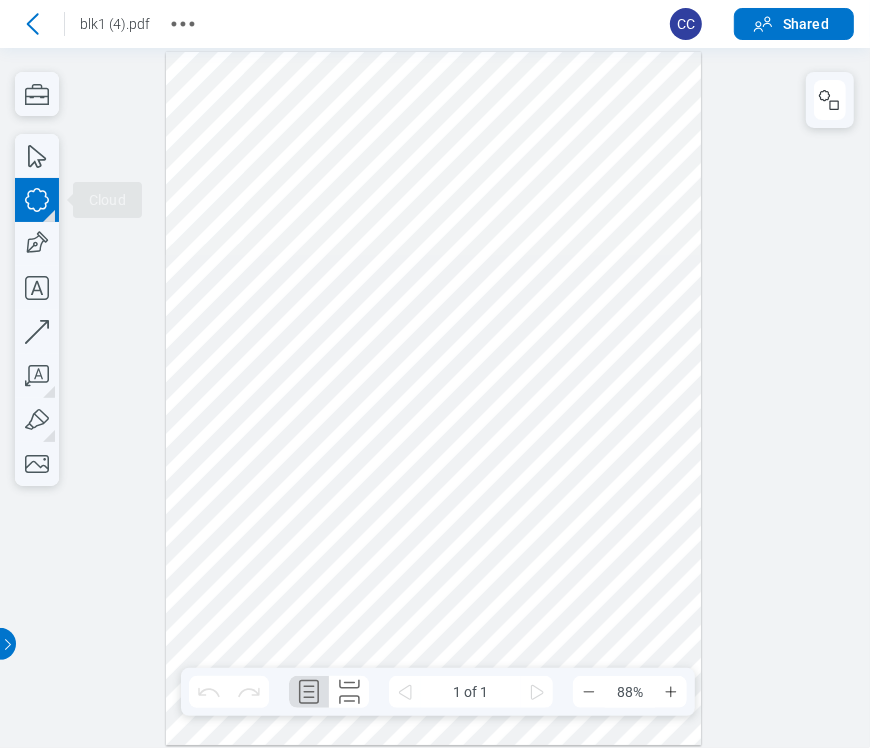 drag, startPoint x: 502, startPoint y: 325, endPoint x: 615, endPoint y: 397, distance: 133.9888 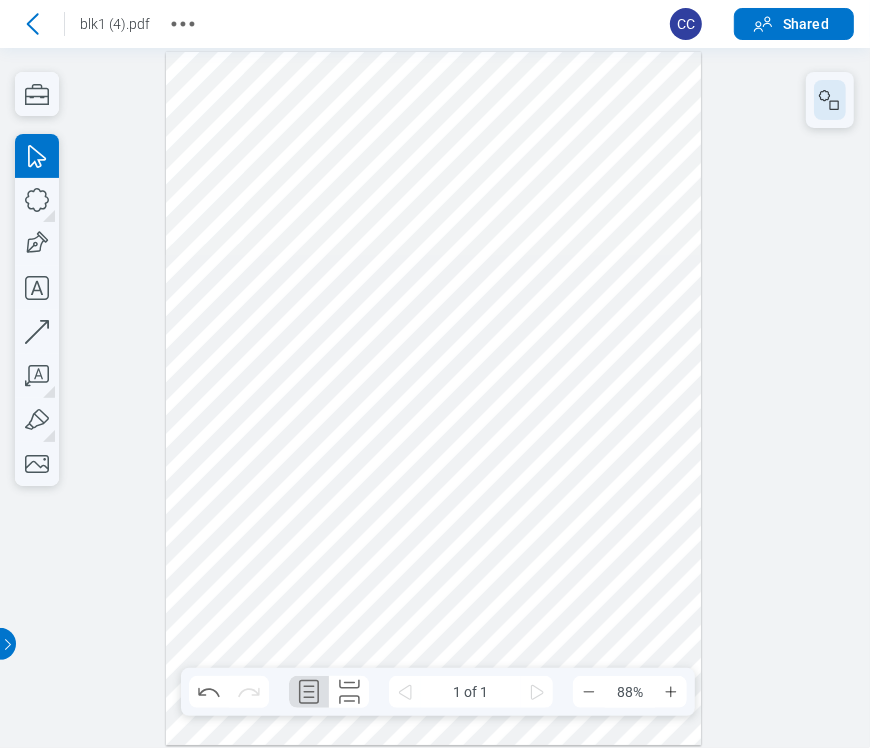 click at bounding box center [830, 100] 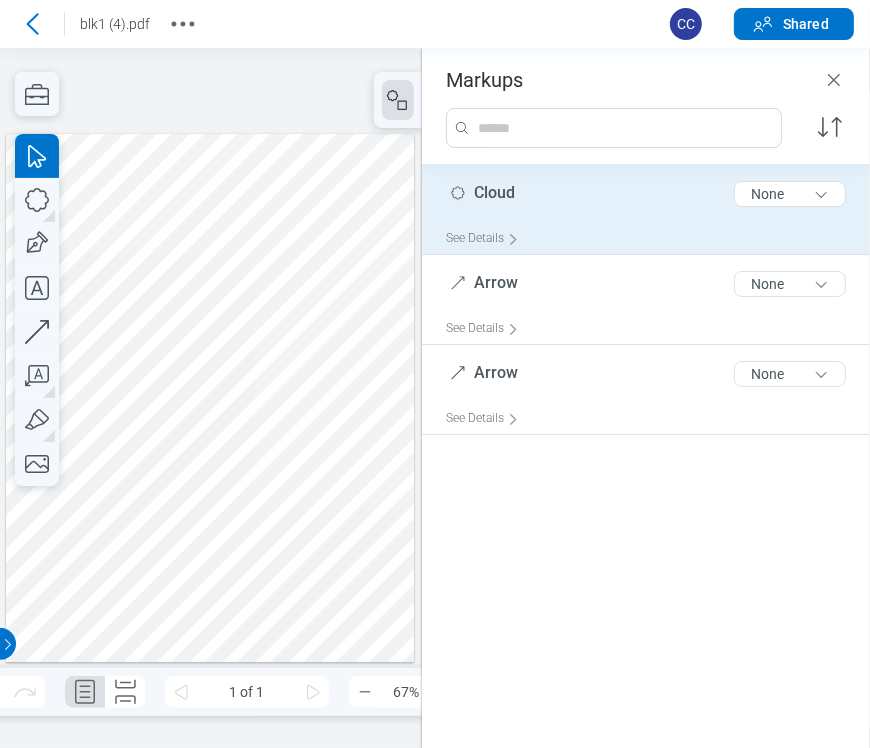 click on "Cloud" at bounding box center [494, 192] 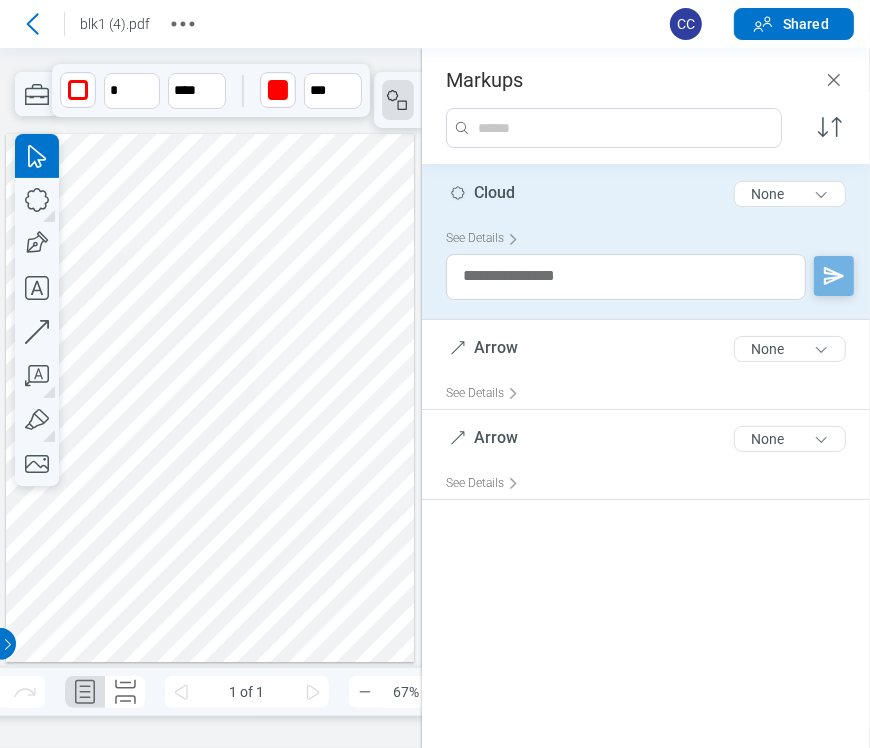 click on "Cloud" at bounding box center (494, 192) 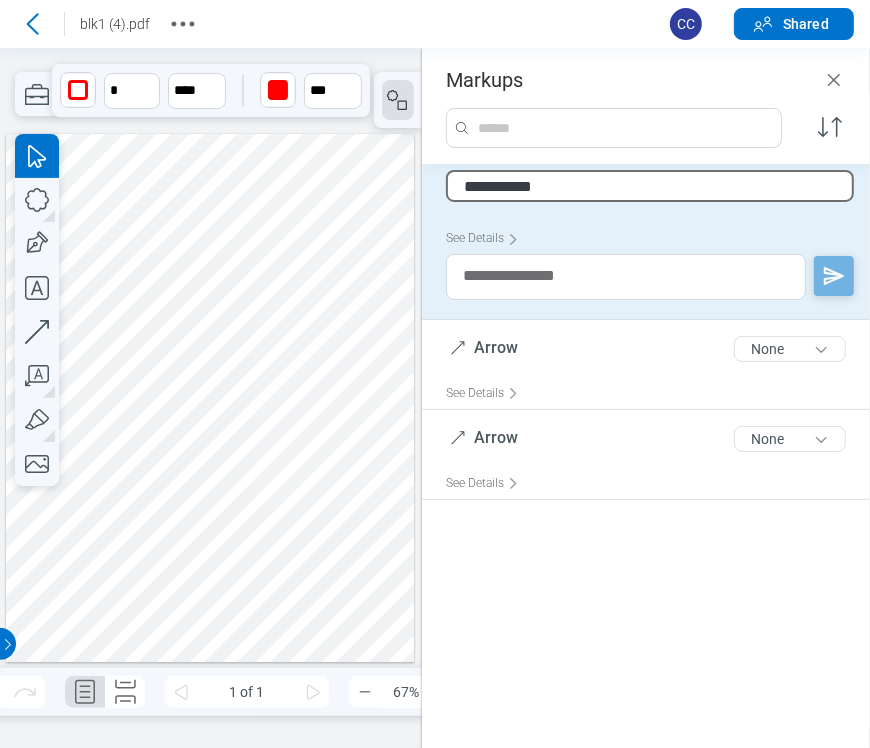type on "**********" 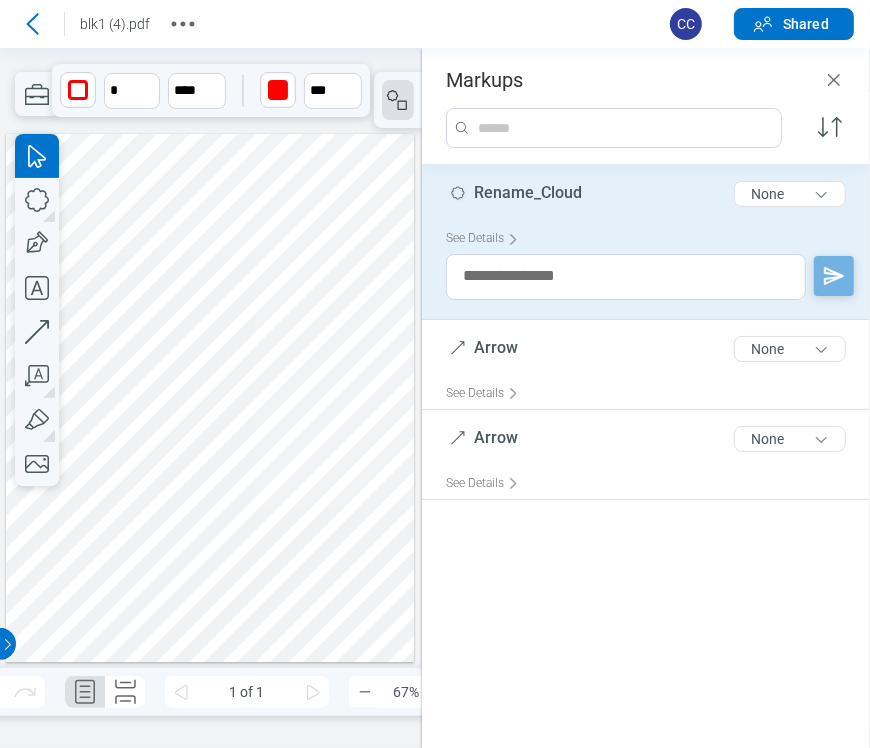 click at bounding box center [210, 397] 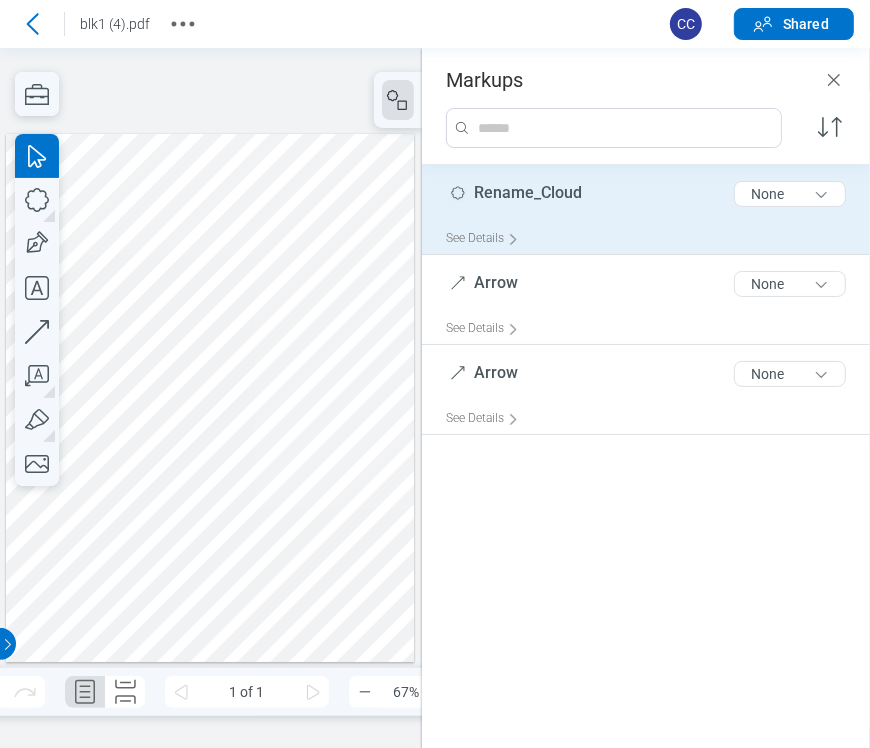 click at bounding box center [210, 397] 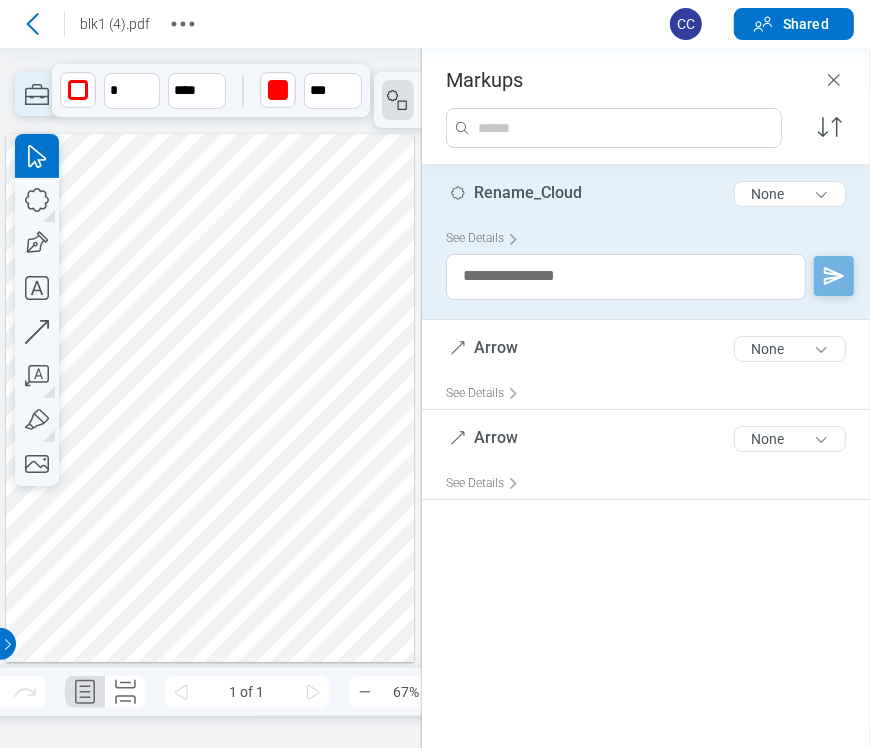 click 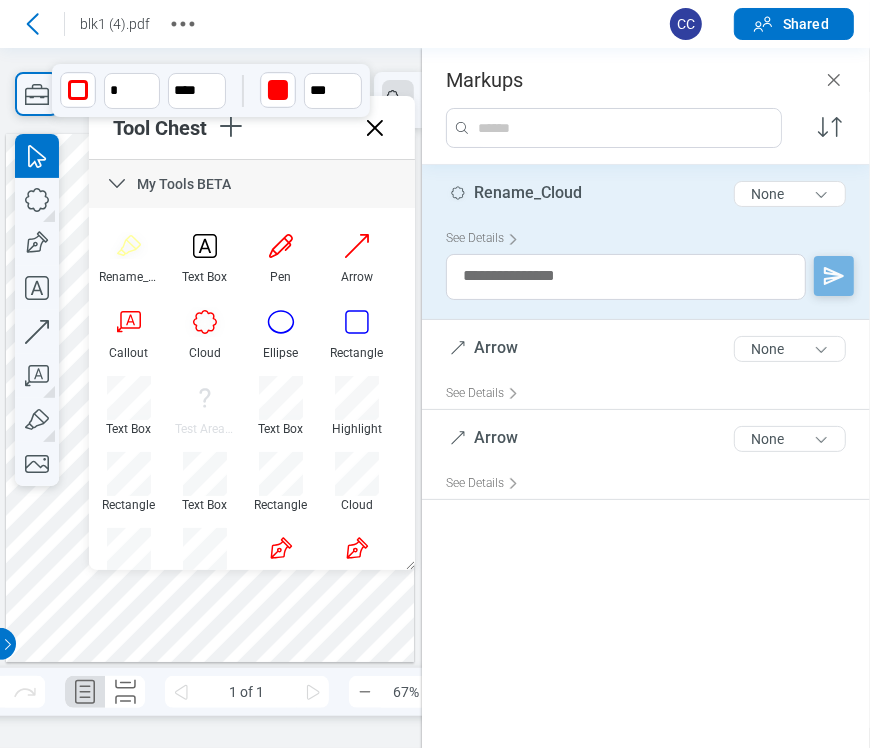 drag, startPoint x: 833, startPoint y: 81, endPoint x: 800, endPoint y: 110, distance: 43.931767 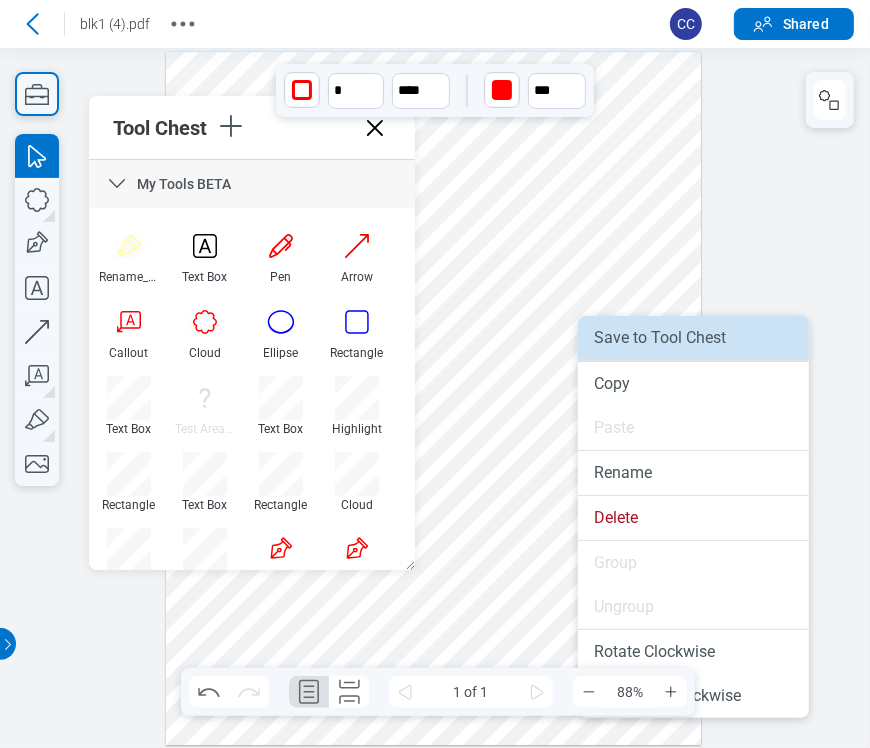 click on "Save to Tool Chest" at bounding box center [693, 338] 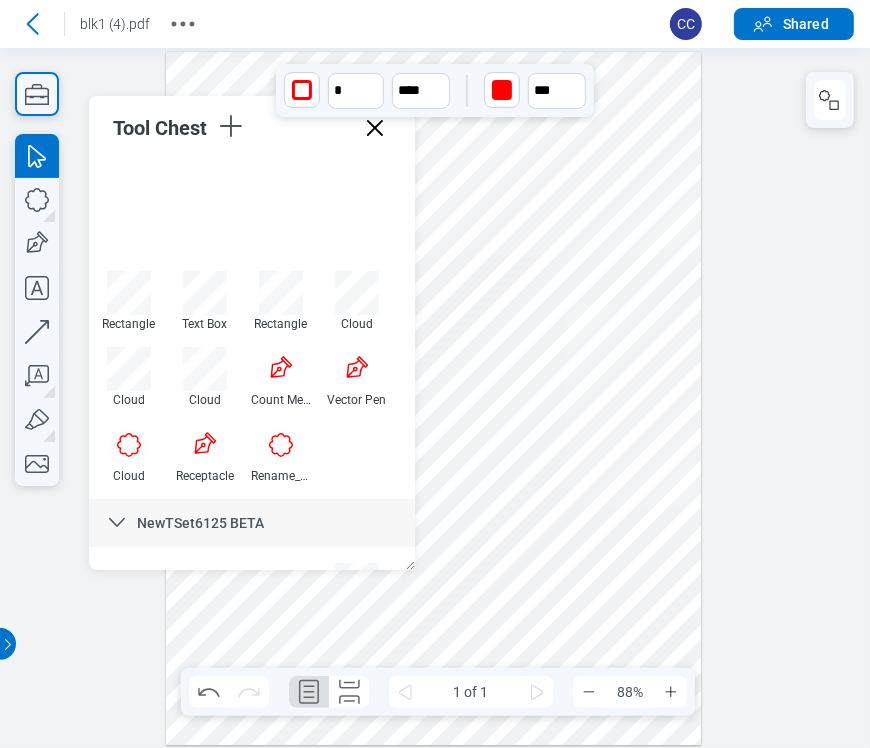 scroll, scrollTop: 326, scrollLeft: 0, axis: vertical 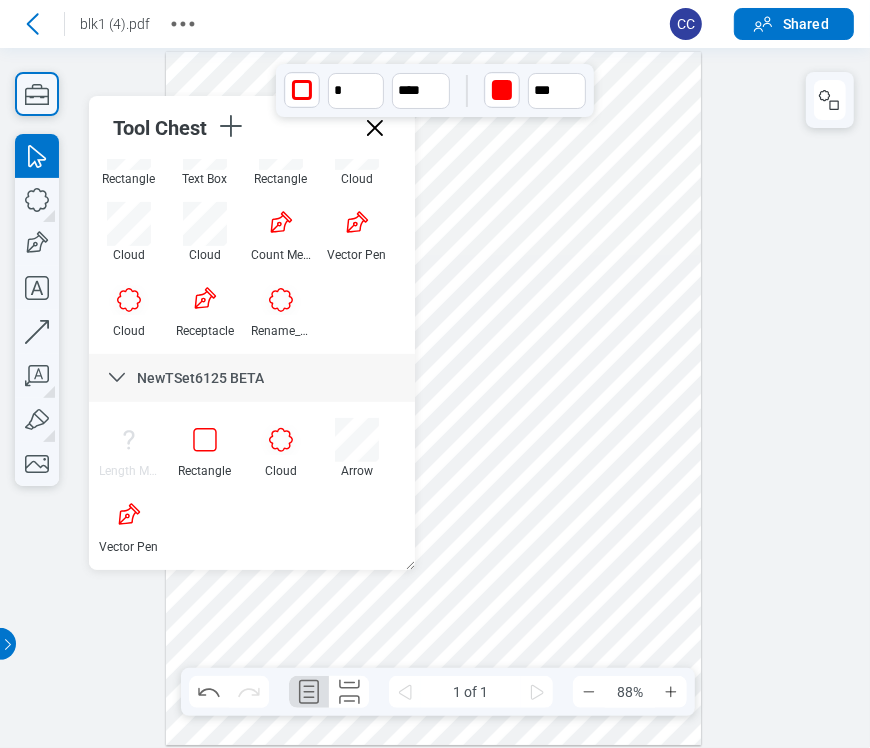 click at bounding box center [434, 397] 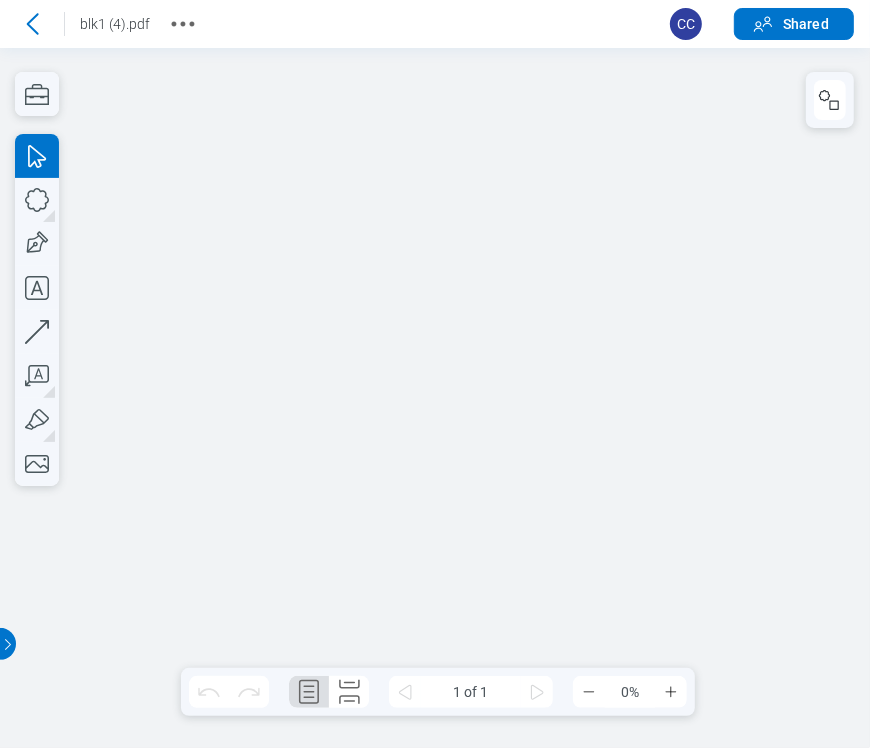 scroll, scrollTop: 0, scrollLeft: 0, axis: both 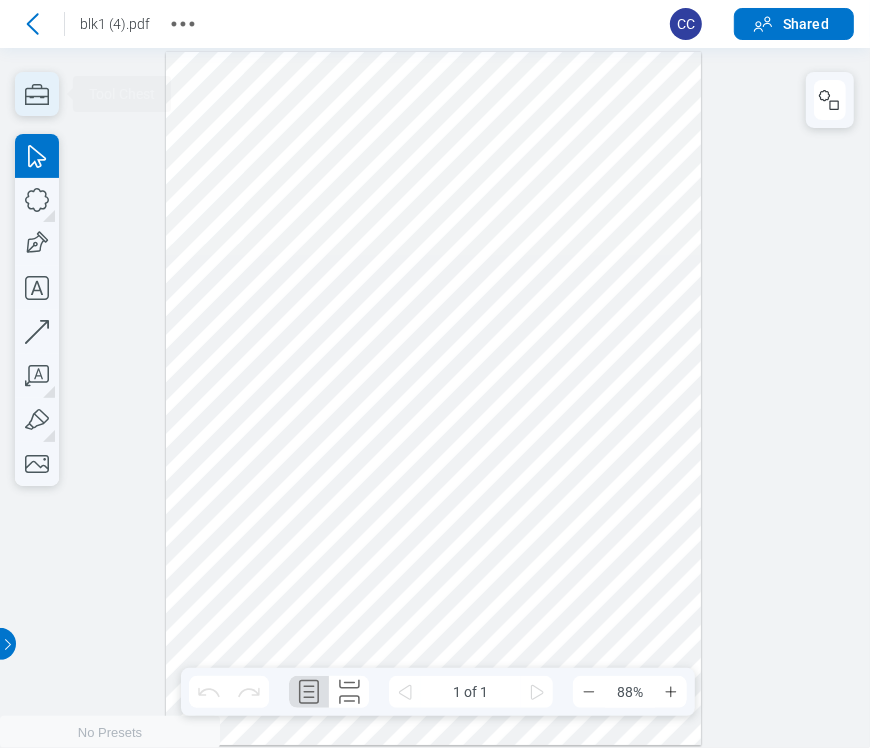 click 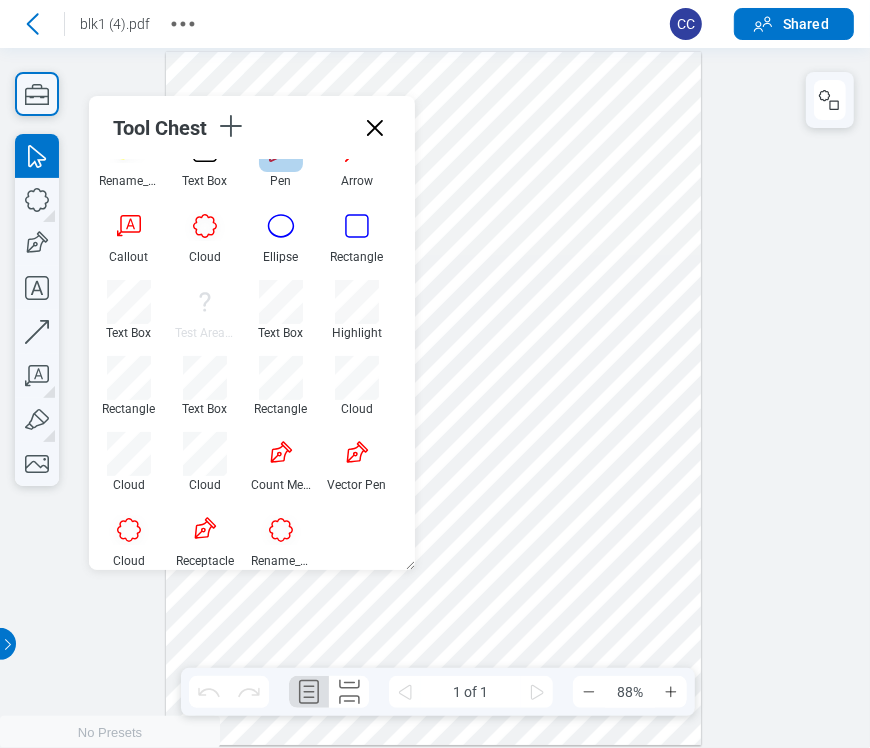 scroll, scrollTop: 326, scrollLeft: 0, axis: vertical 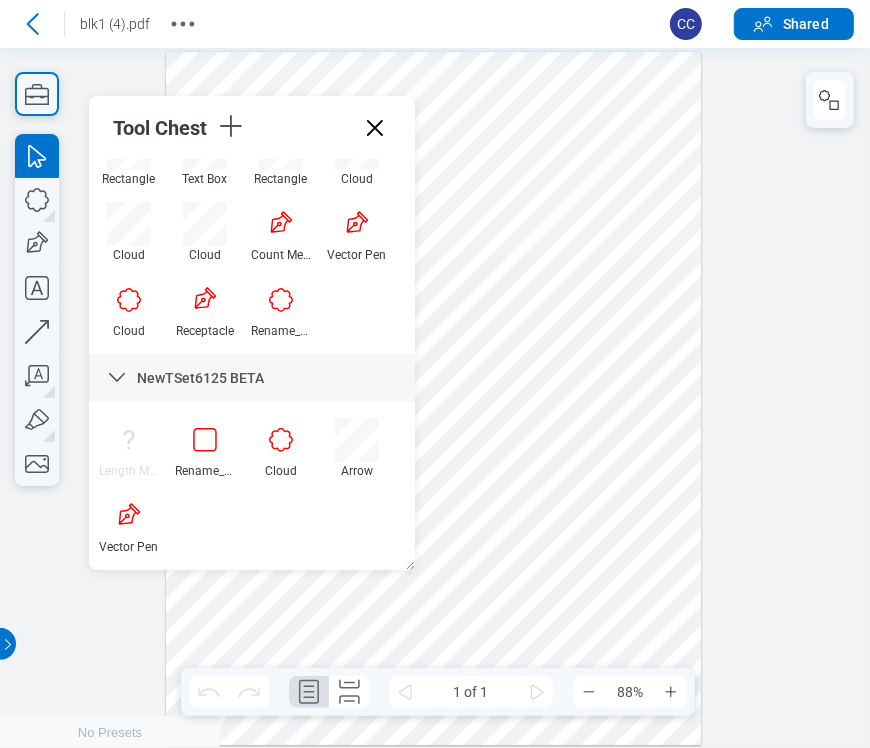 type 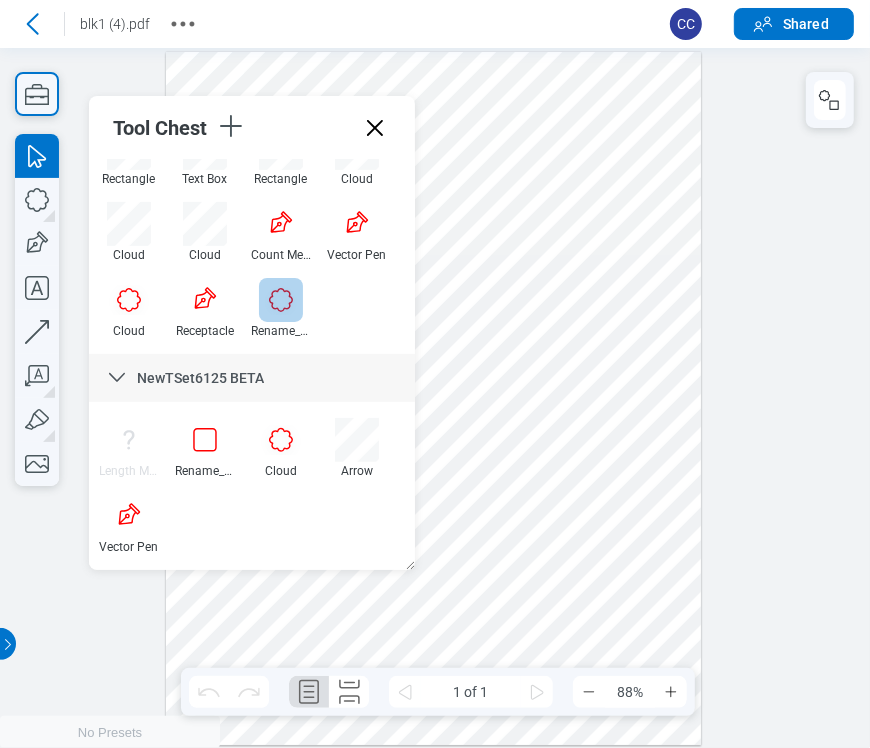 click at bounding box center [281, 300] 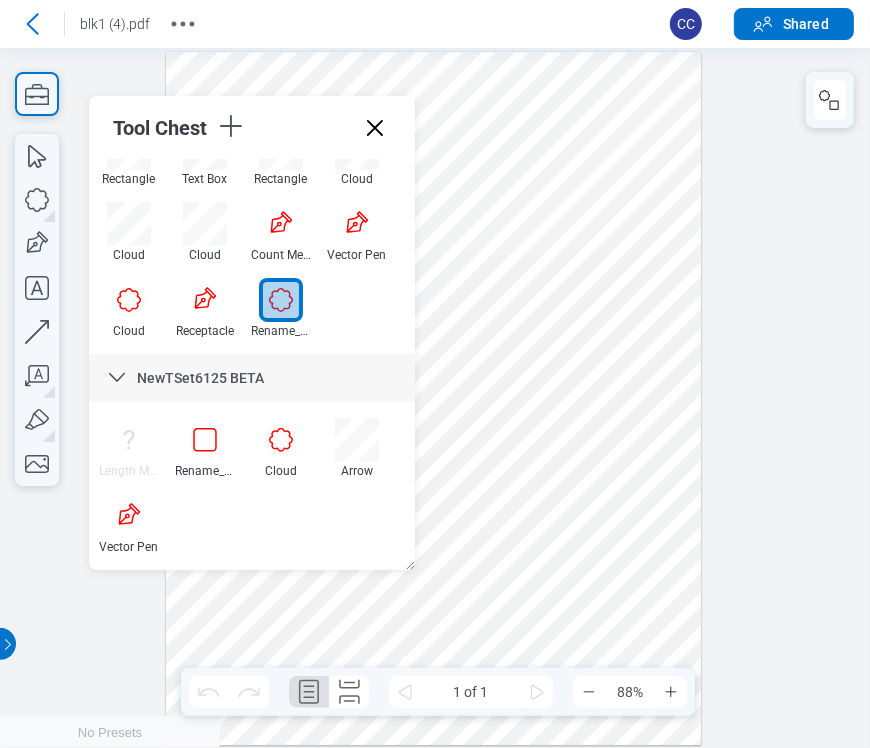 drag, startPoint x: 462, startPoint y: 262, endPoint x: 506, endPoint y: 288, distance: 51.10773 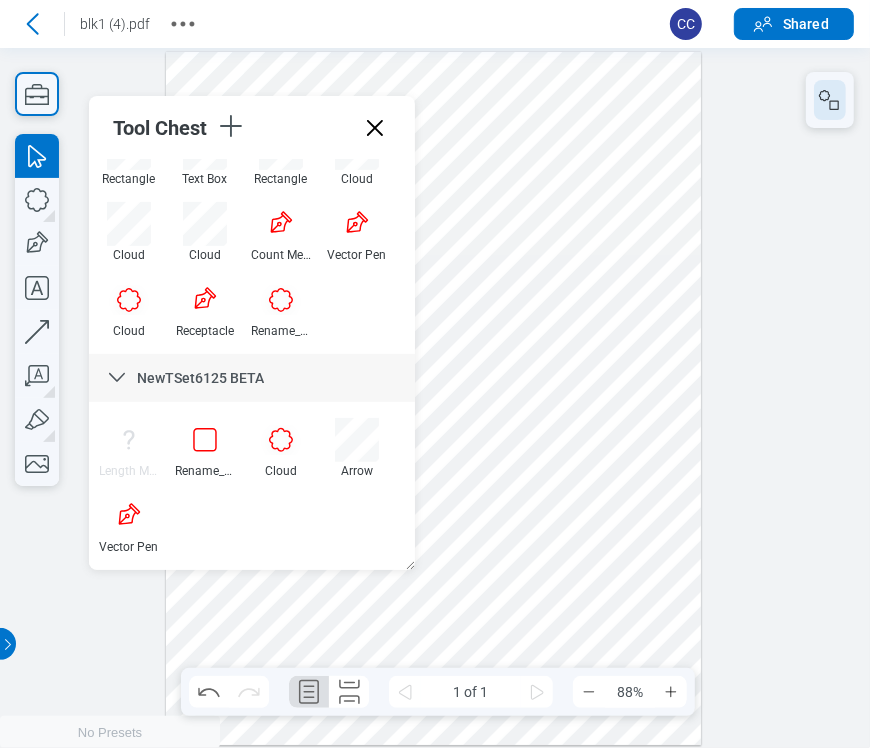 click 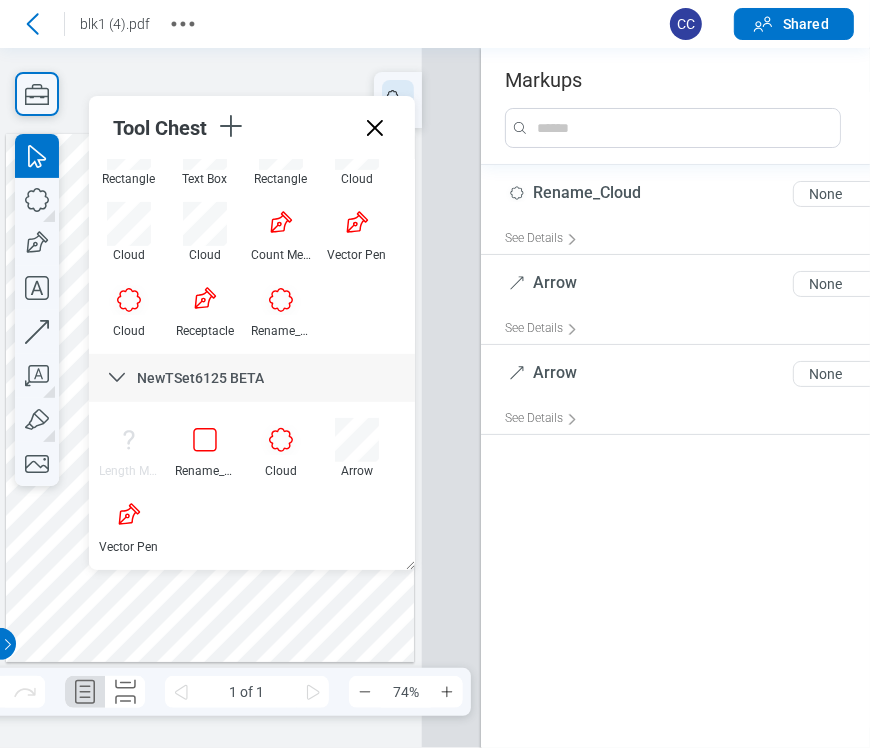 scroll, scrollTop: 0, scrollLeft: 0, axis: both 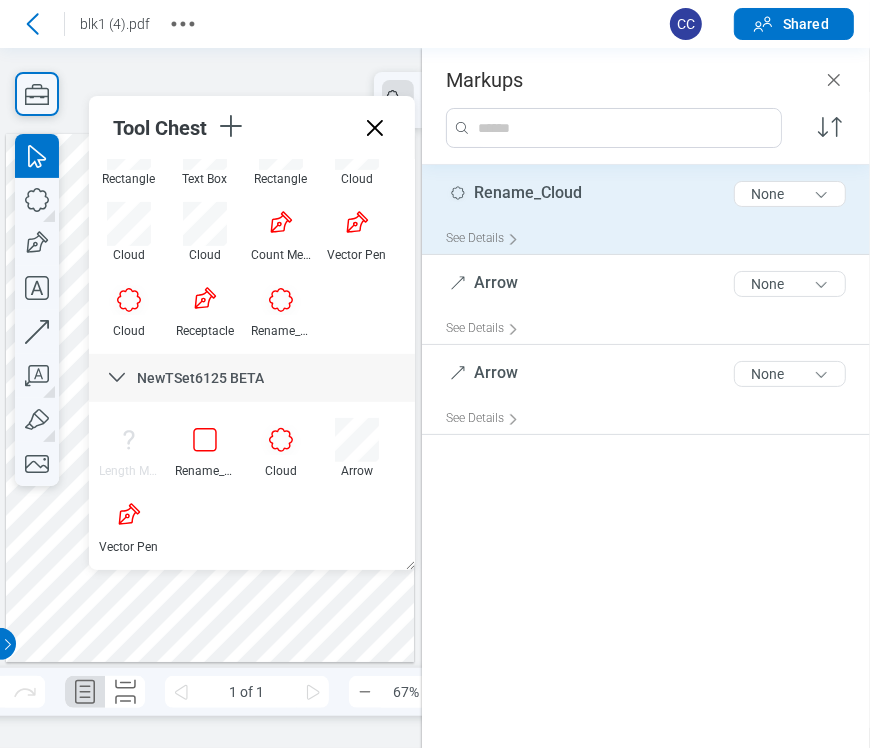 click on "Rename_Cloud" at bounding box center [528, 192] 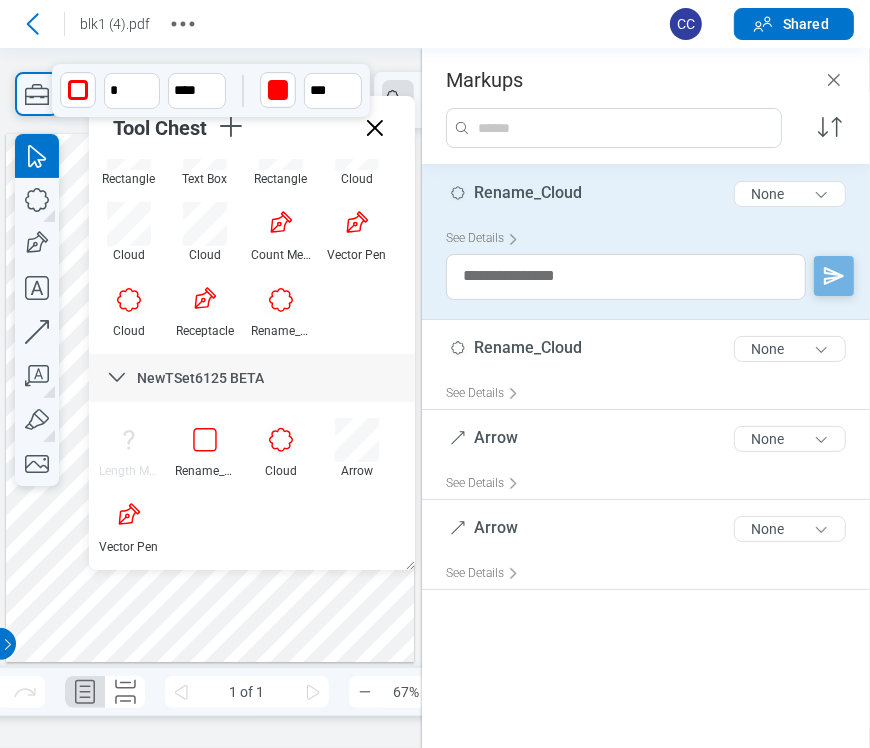 click on "Rename_Cloud" at bounding box center [528, 192] 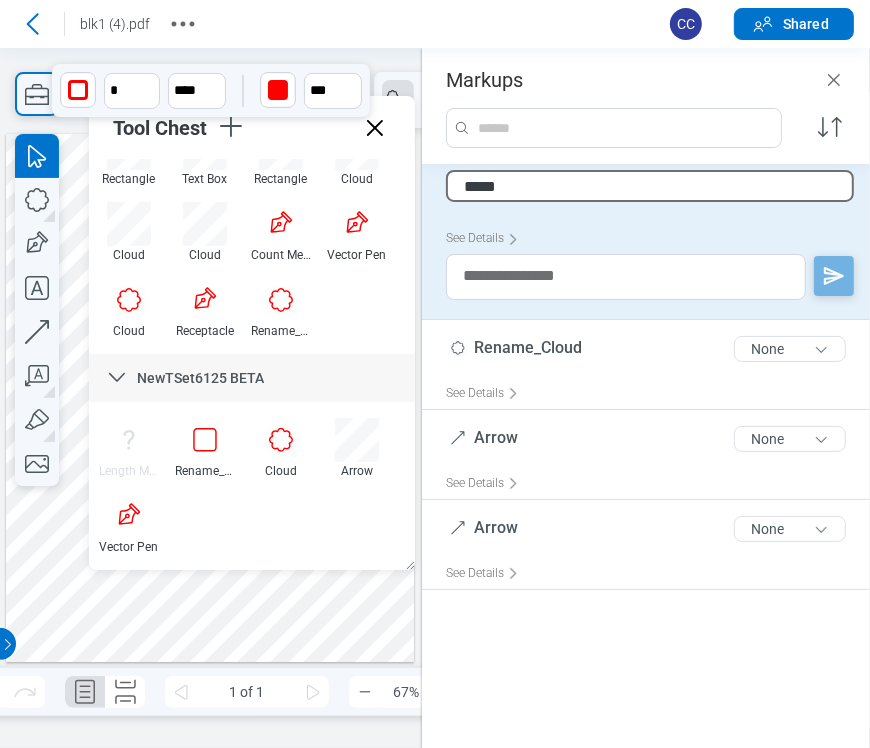 type on "******" 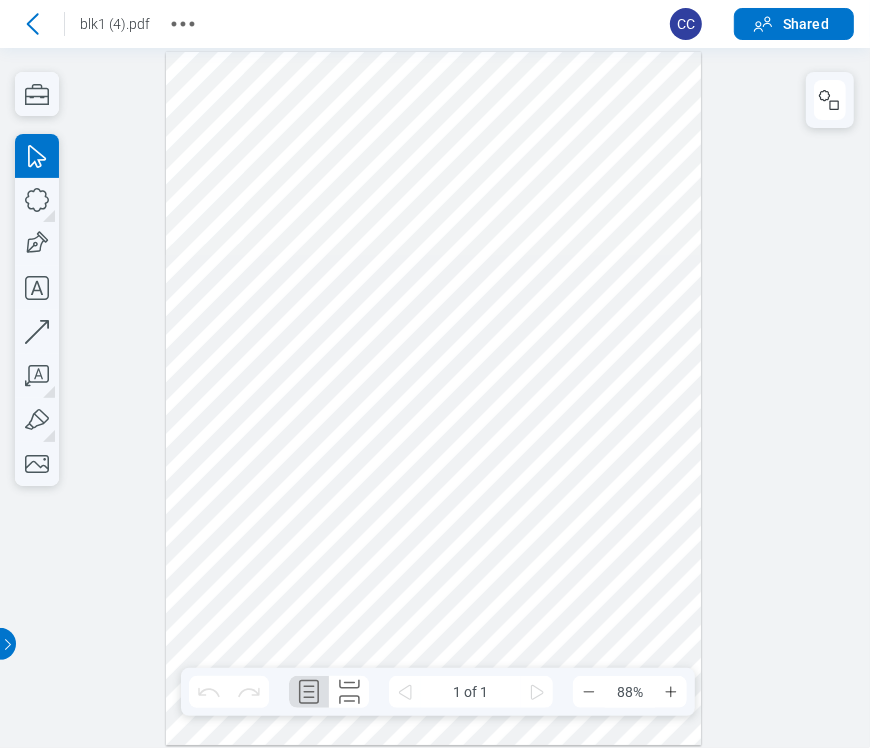 scroll, scrollTop: 0, scrollLeft: 0, axis: both 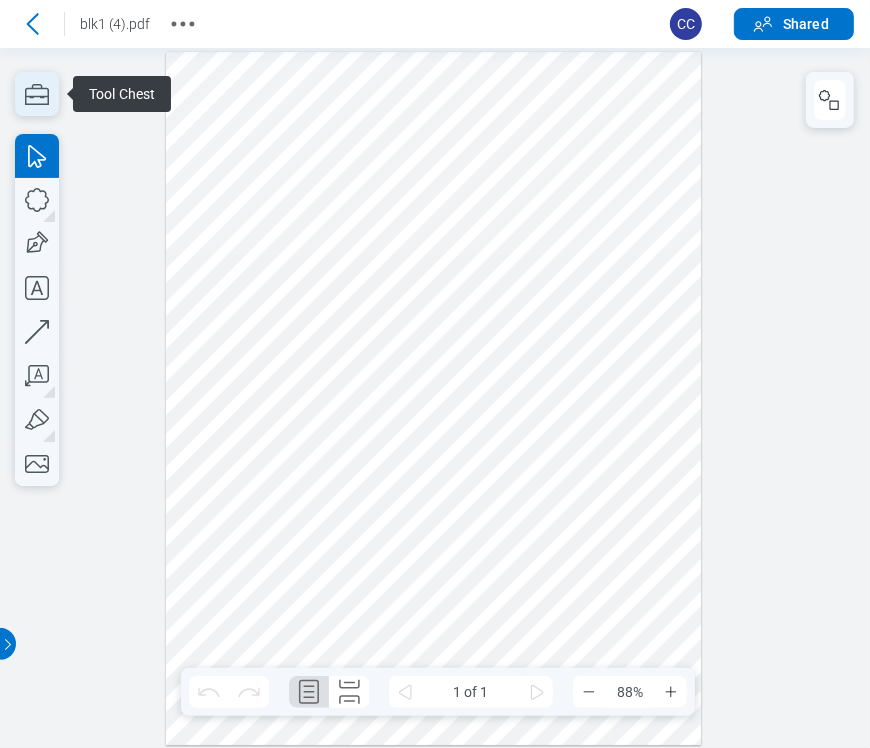 click 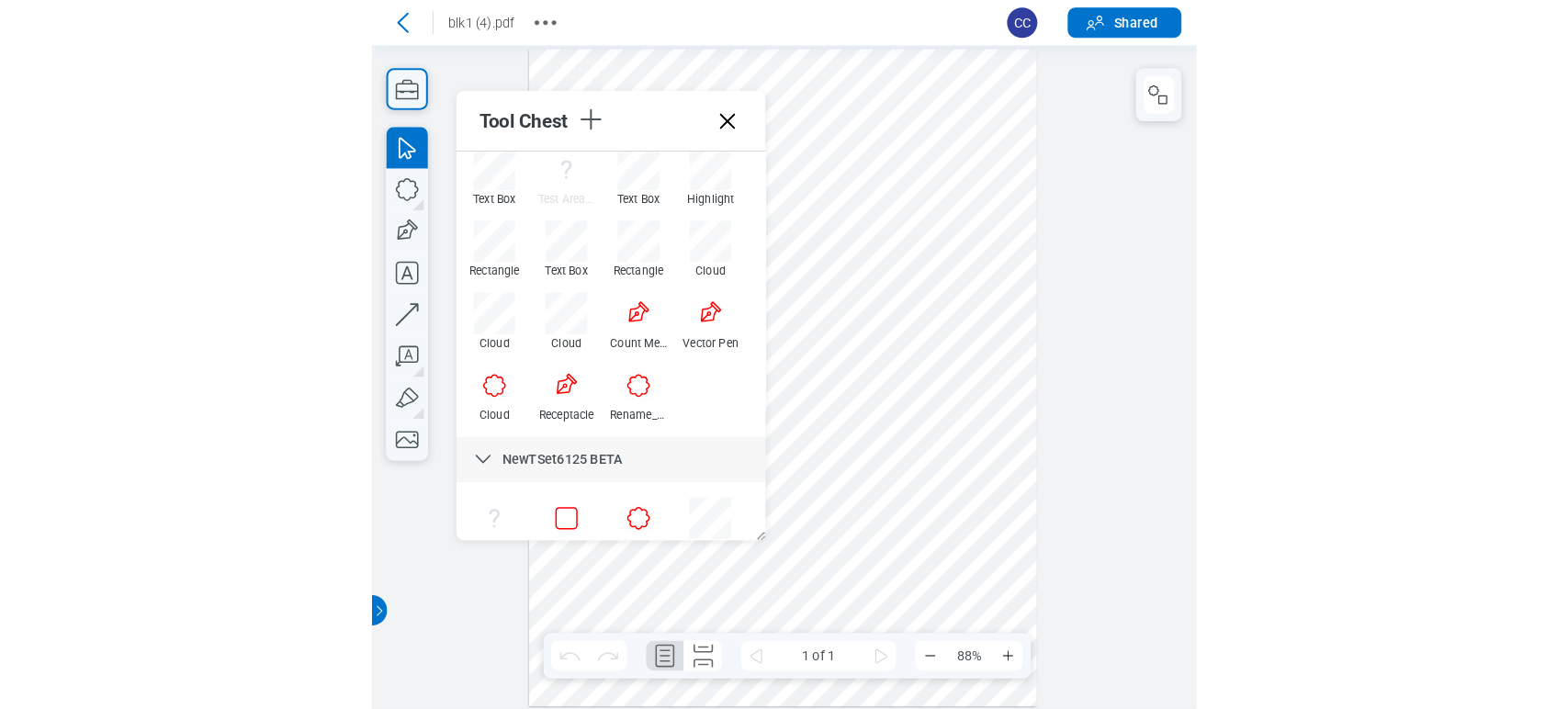 scroll, scrollTop: 204, scrollLeft: 0, axis: vertical 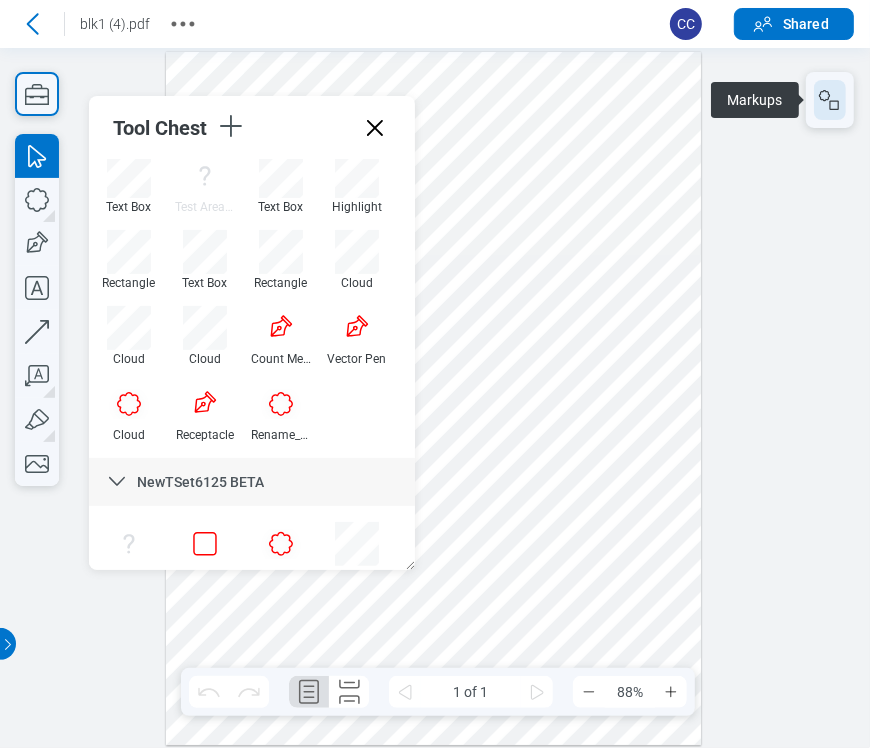 click 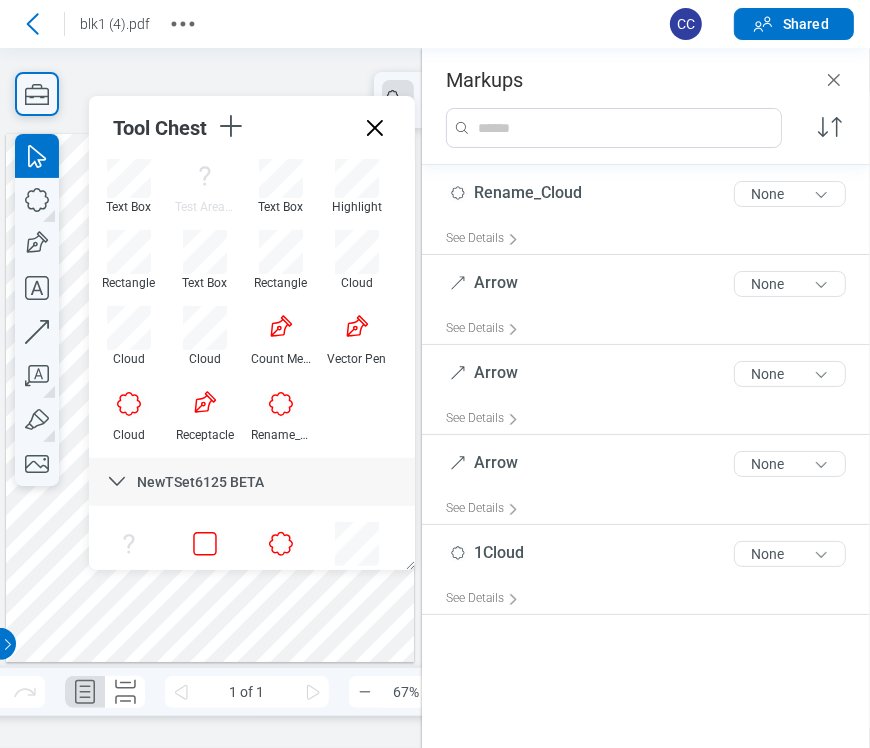 click at bounding box center (210, 397) 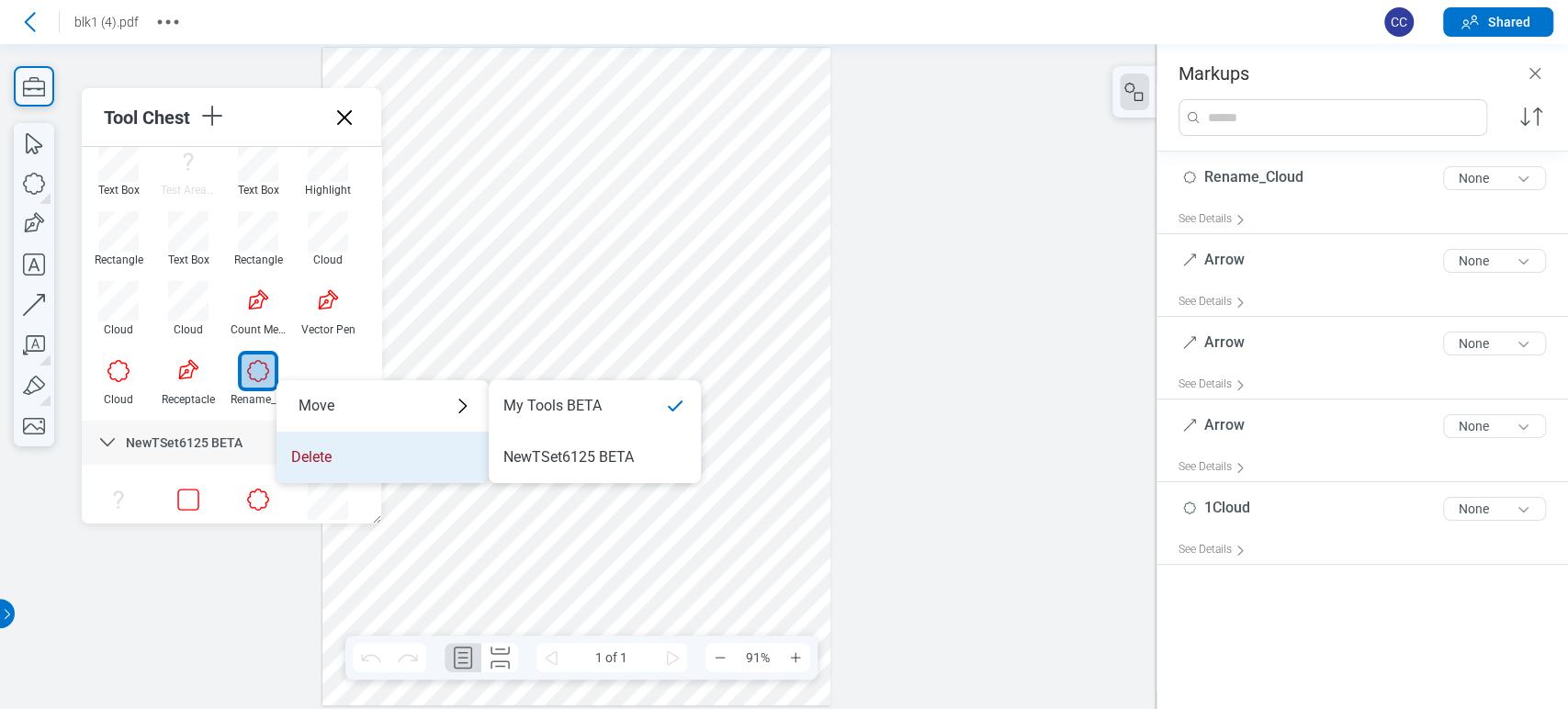 click on "Delete" at bounding box center (382, 457) 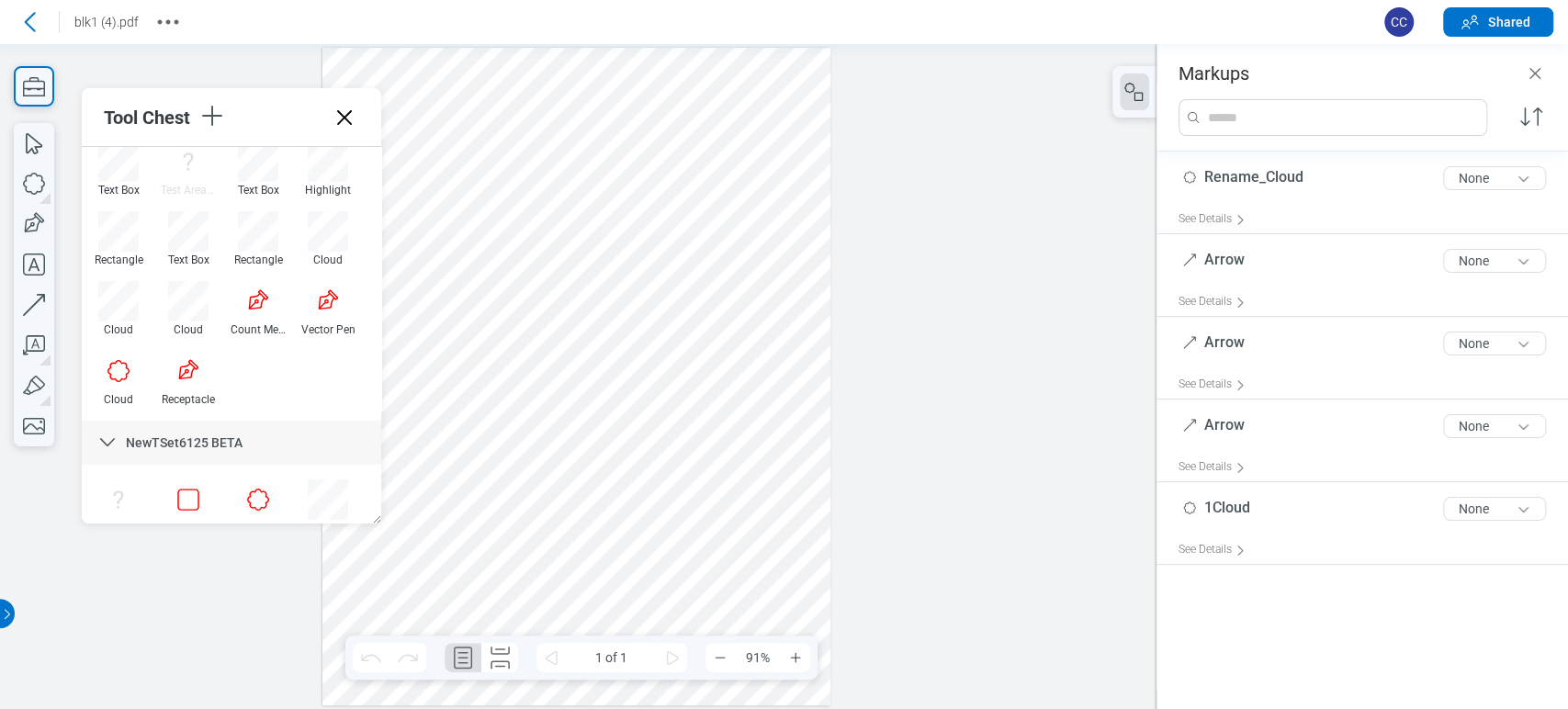 drag, startPoint x: 551, startPoint y: 451, endPoint x: 623, endPoint y: 500, distance: 87.091905 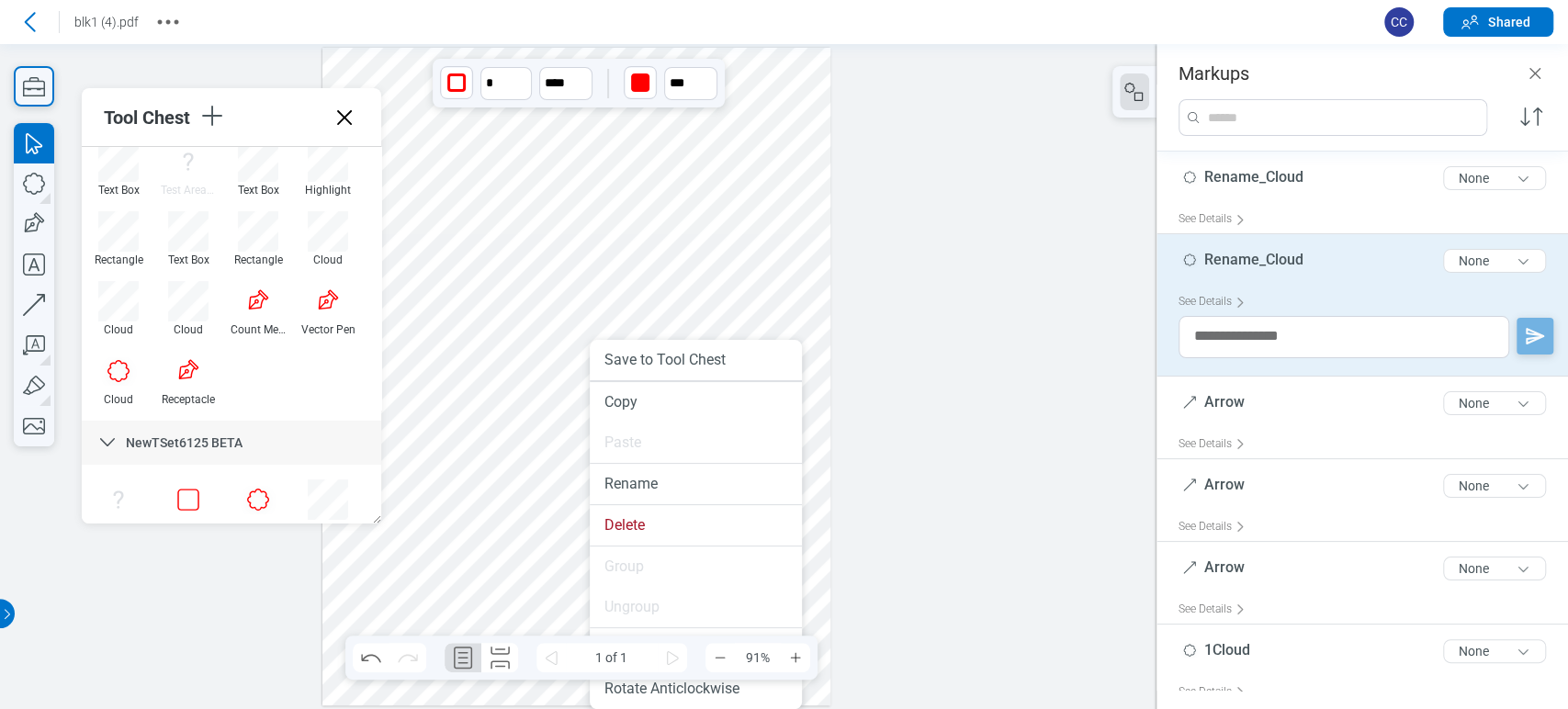 click at bounding box center [577, 377] 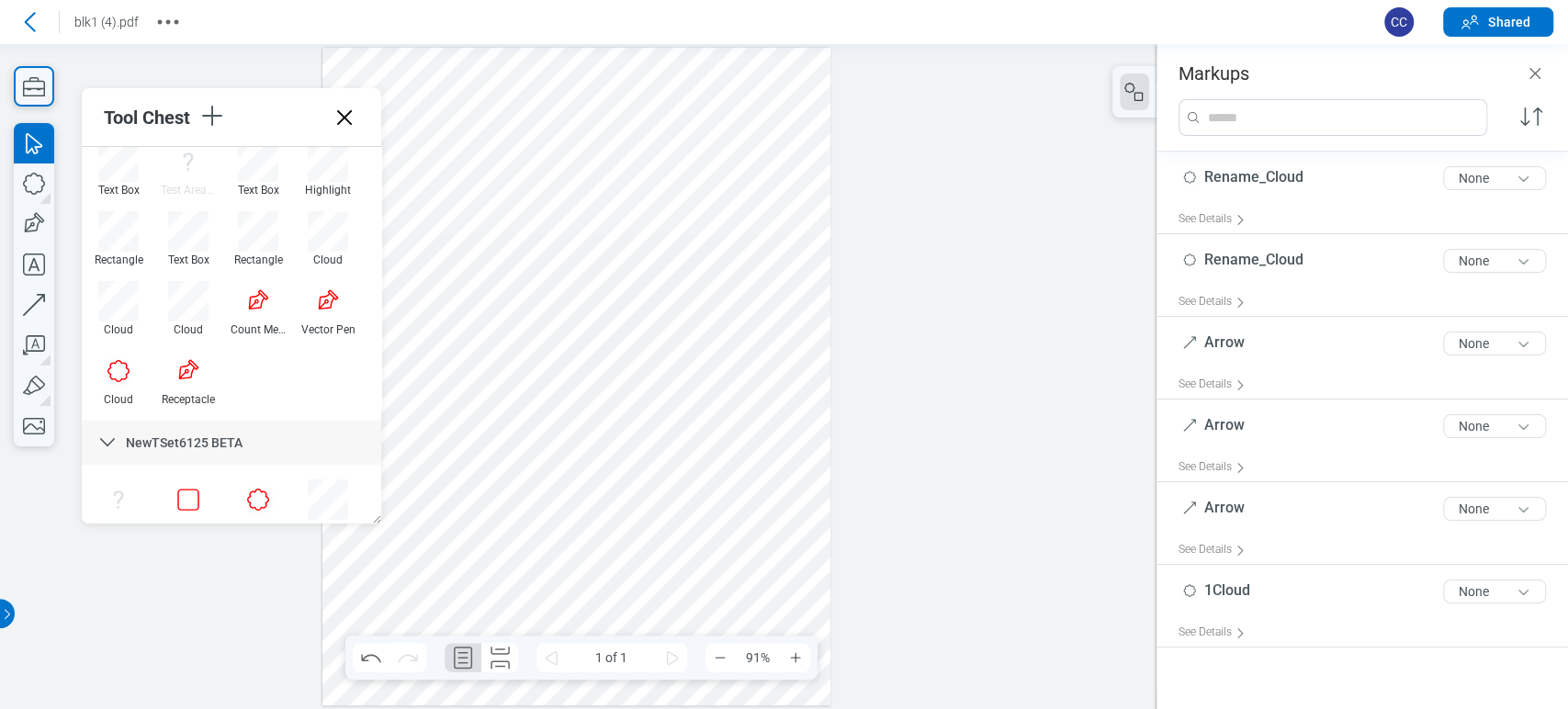 click at bounding box center (577, 377) 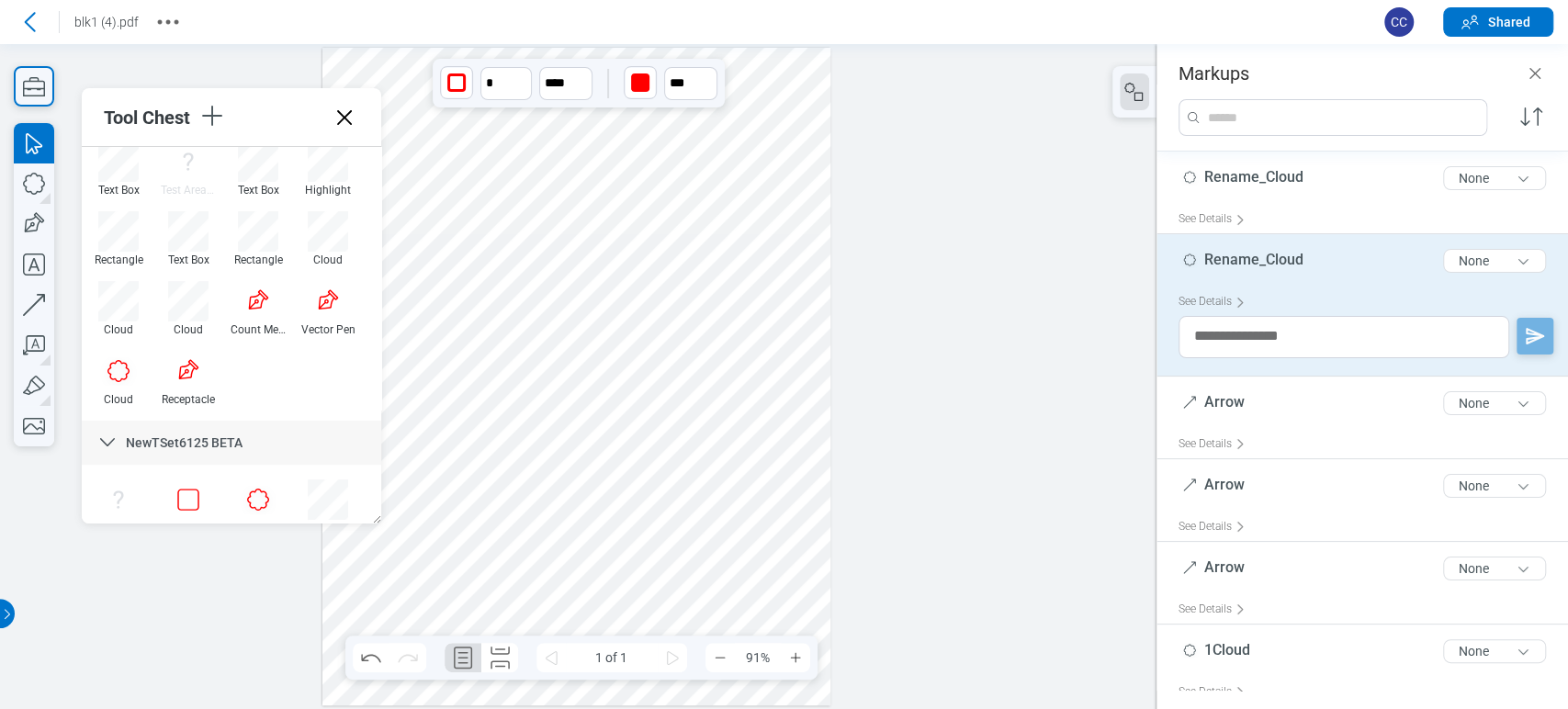 click at bounding box center (577, 377) 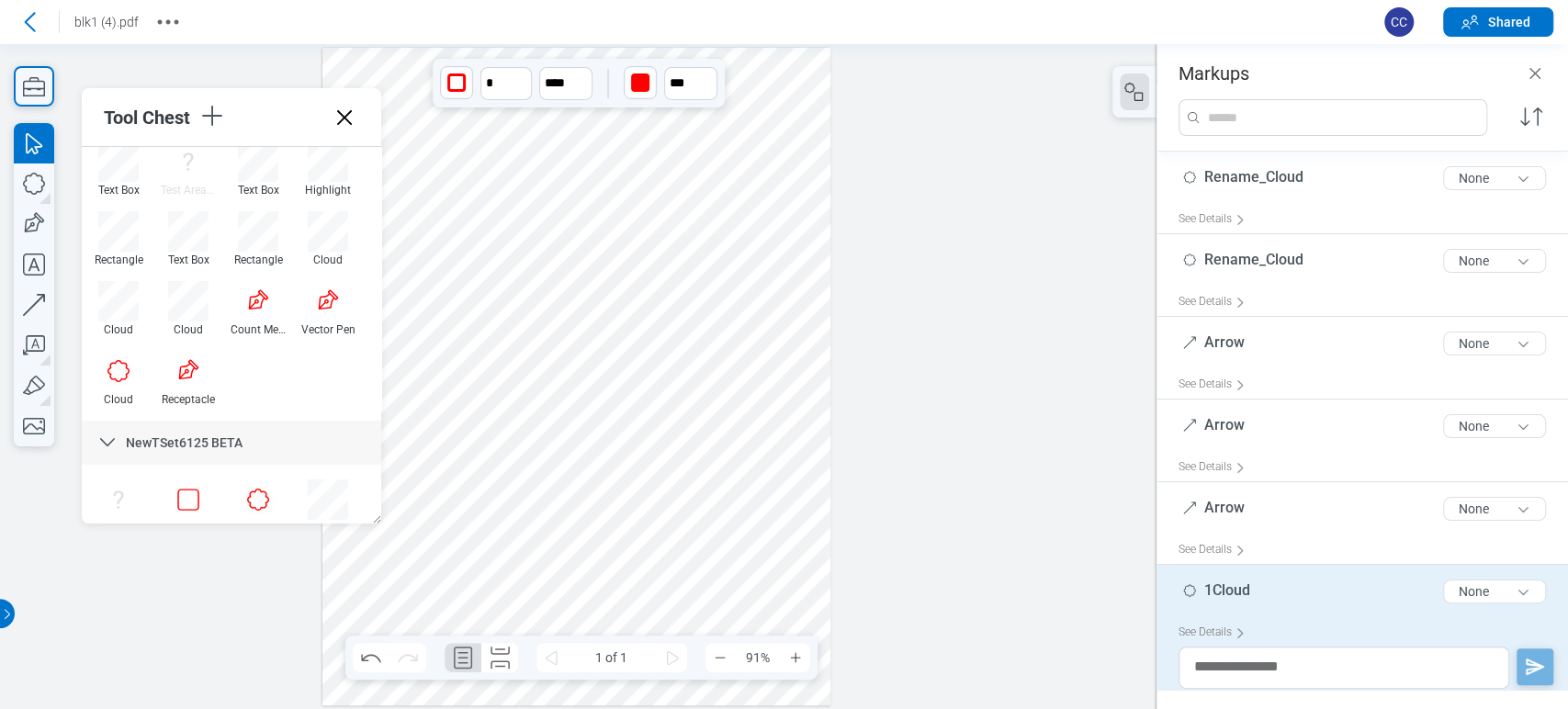 click at bounding box center (577, 377) 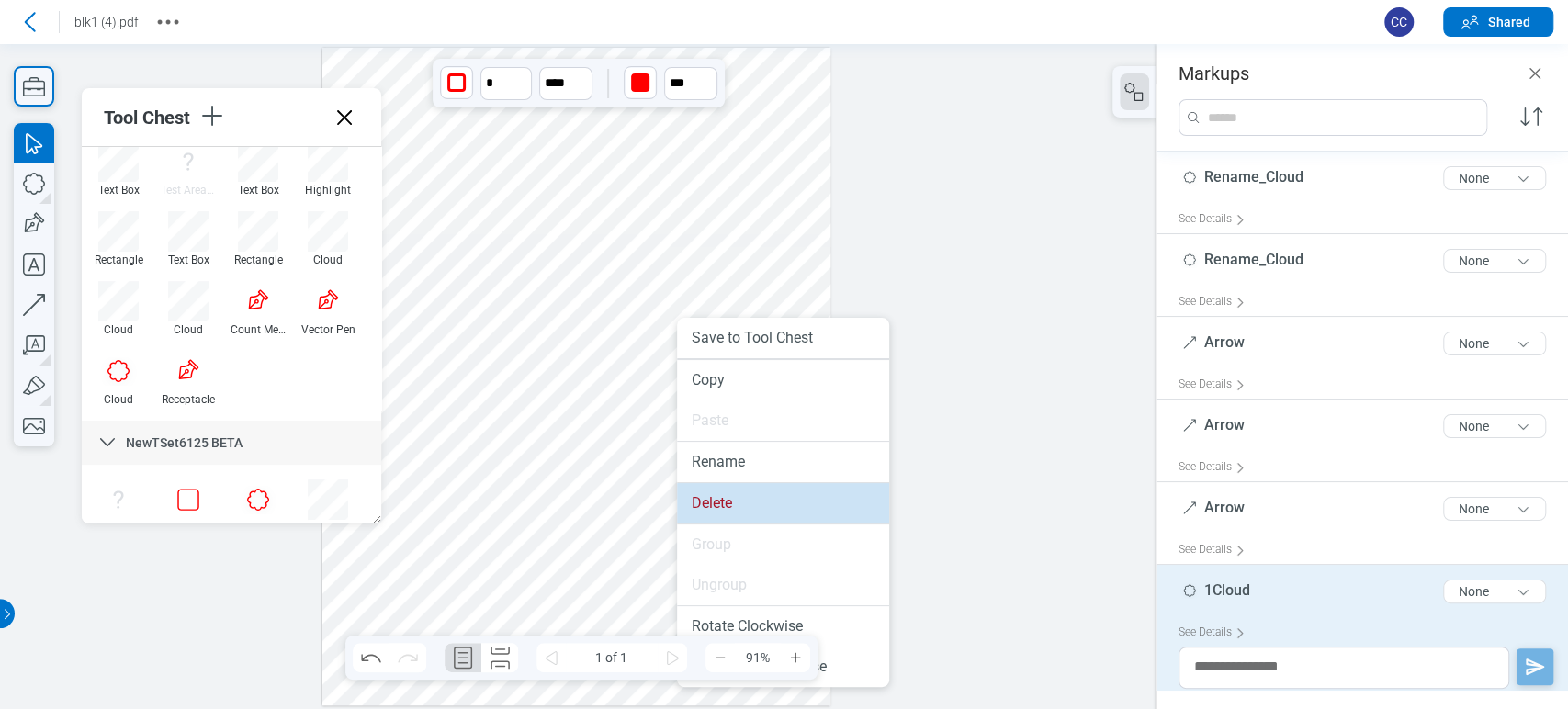 click on "Delete" at bounding box center (783, 503) 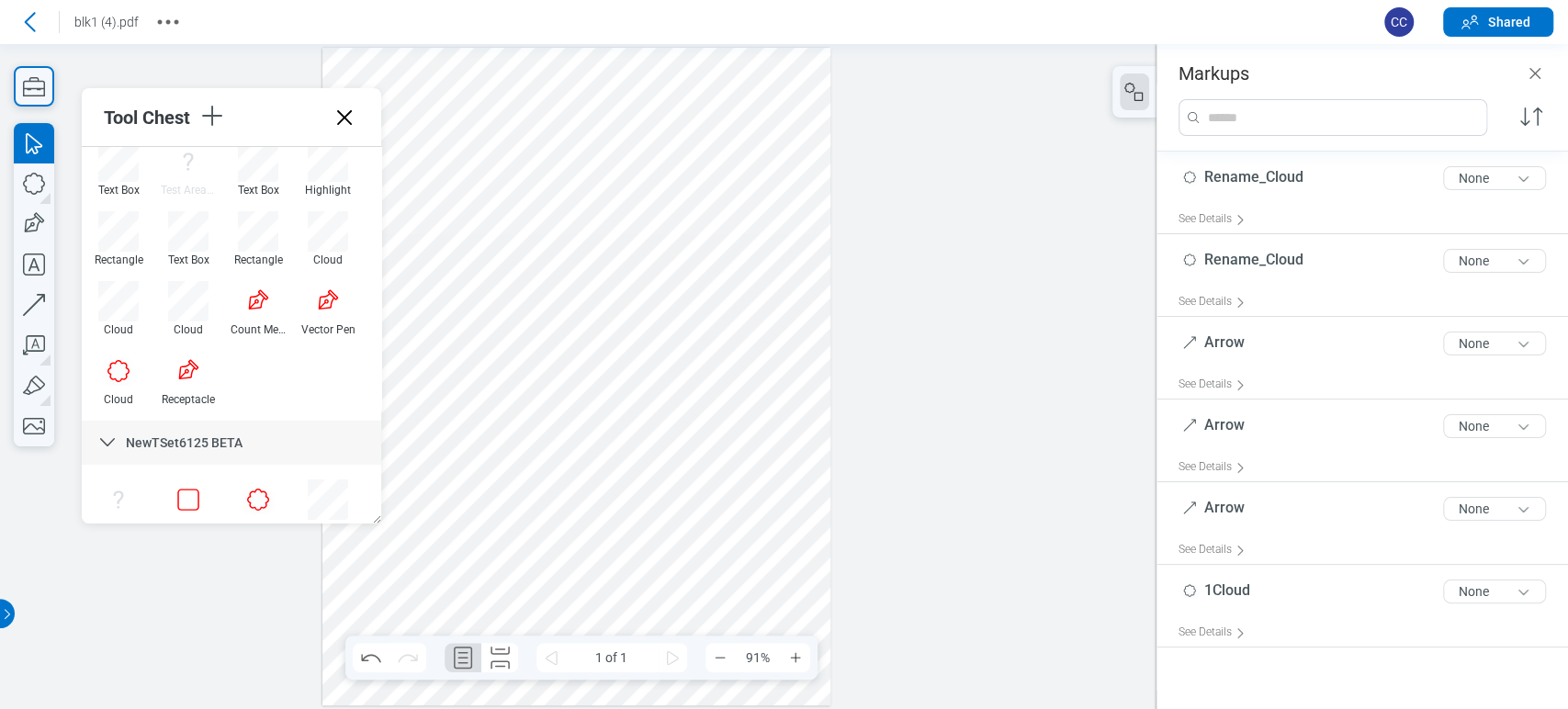 click at bounding box center [577, 377] 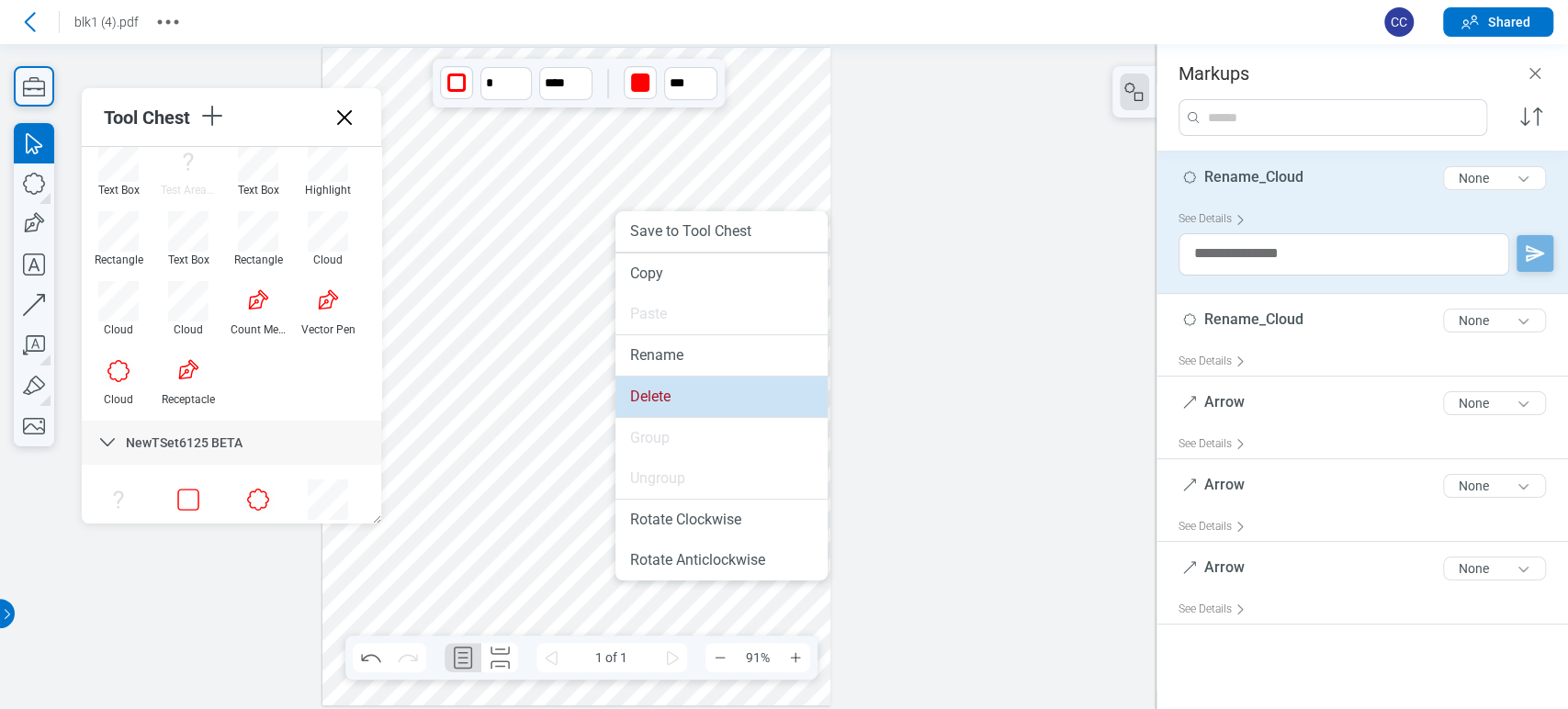 drag, startPoint x: 653, startPoint y: 395, endPoint x: 626, endPoint y: 400, distance: 27.45906 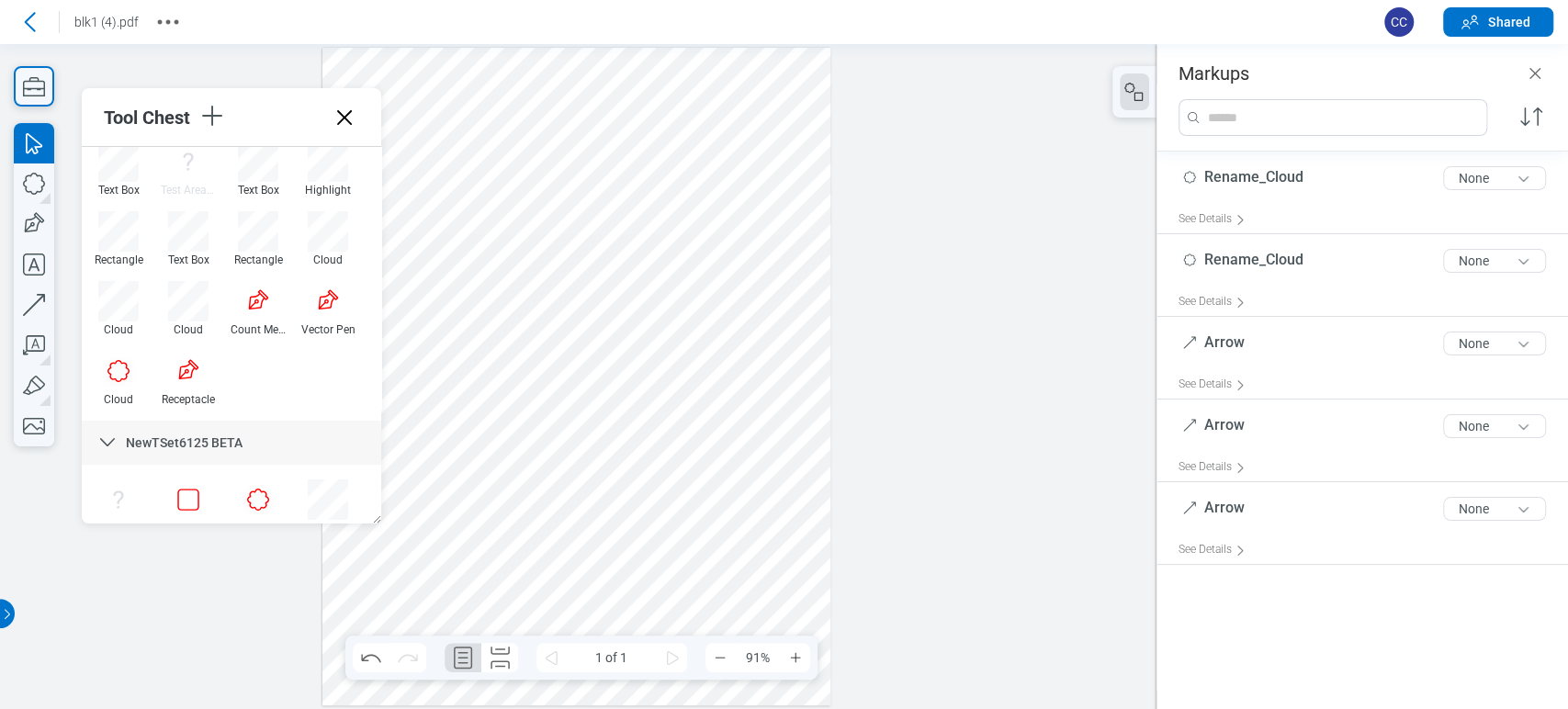 click at bounding box center [577, 377] 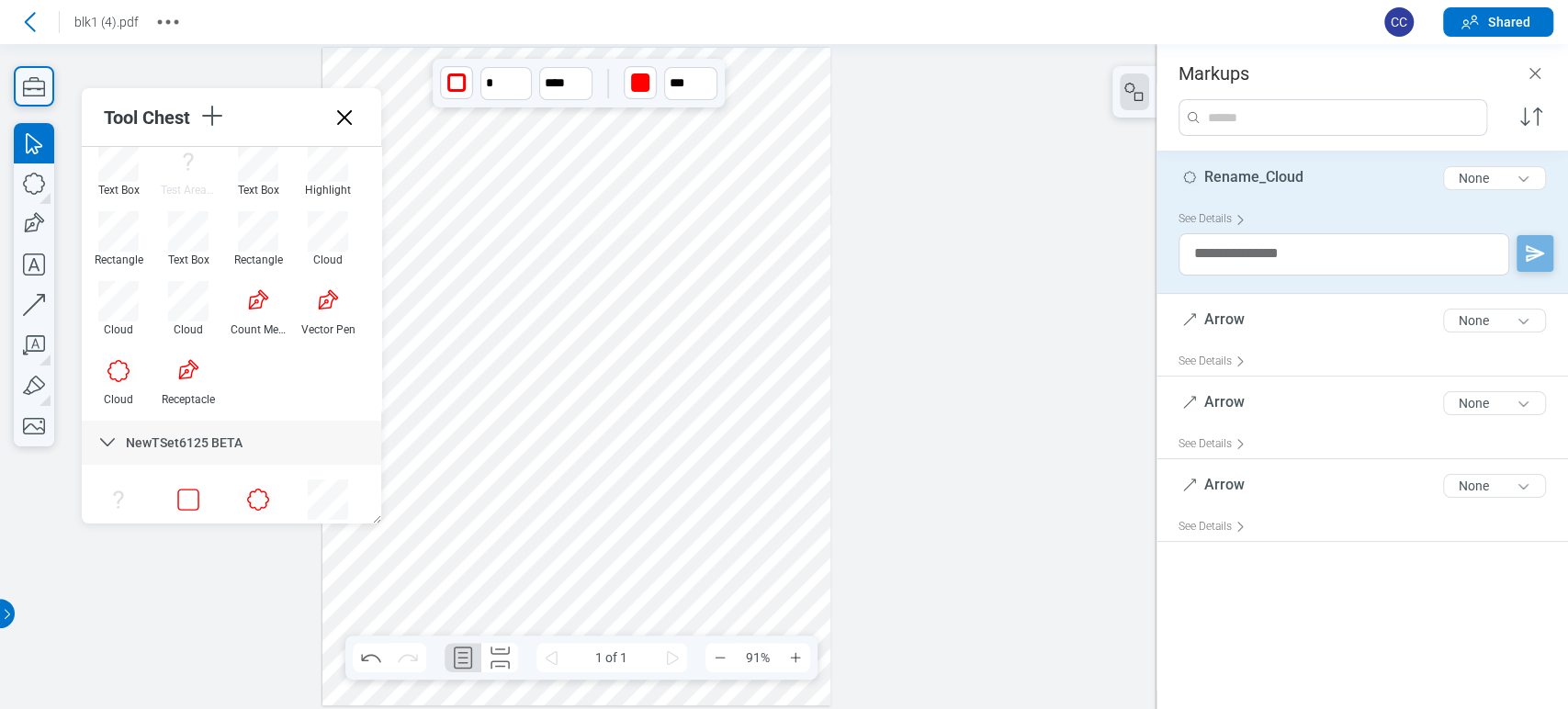 drag, startPoint x: 598, startPoint y: 454, endPoint x: 697, endPoint y: 336, distance: 154.02922 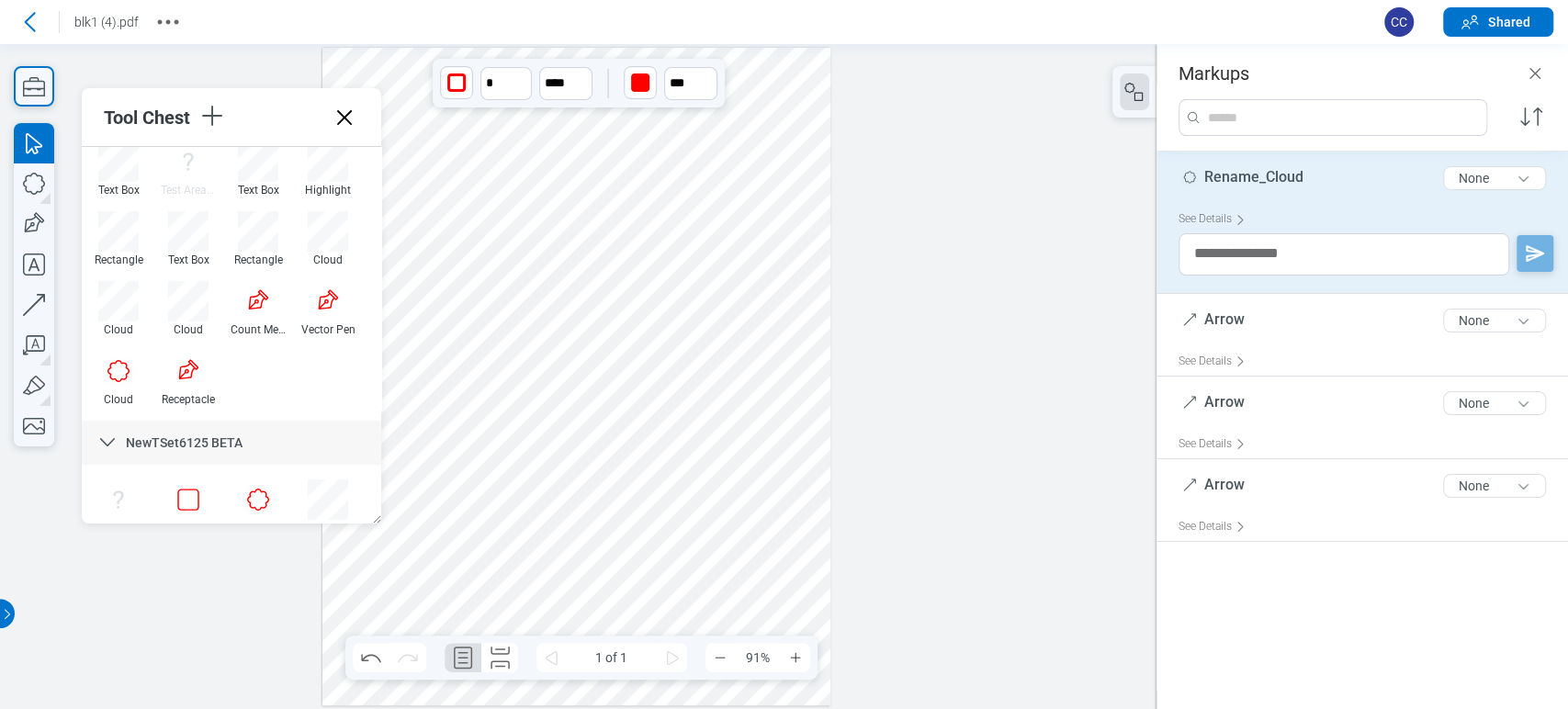 click at bounding box center [577, 377] 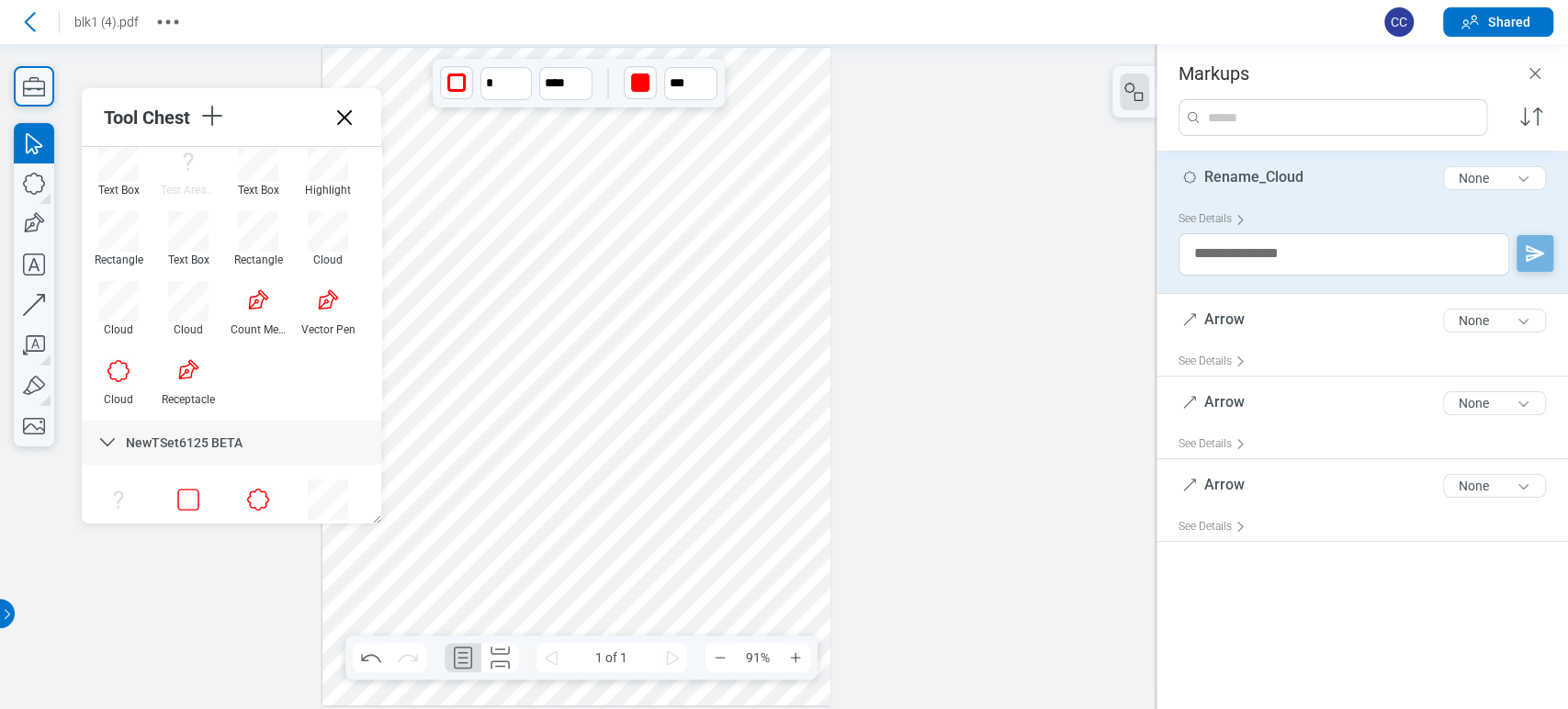 click on "Rename_Cloud" at bounding box center (1254, 176) 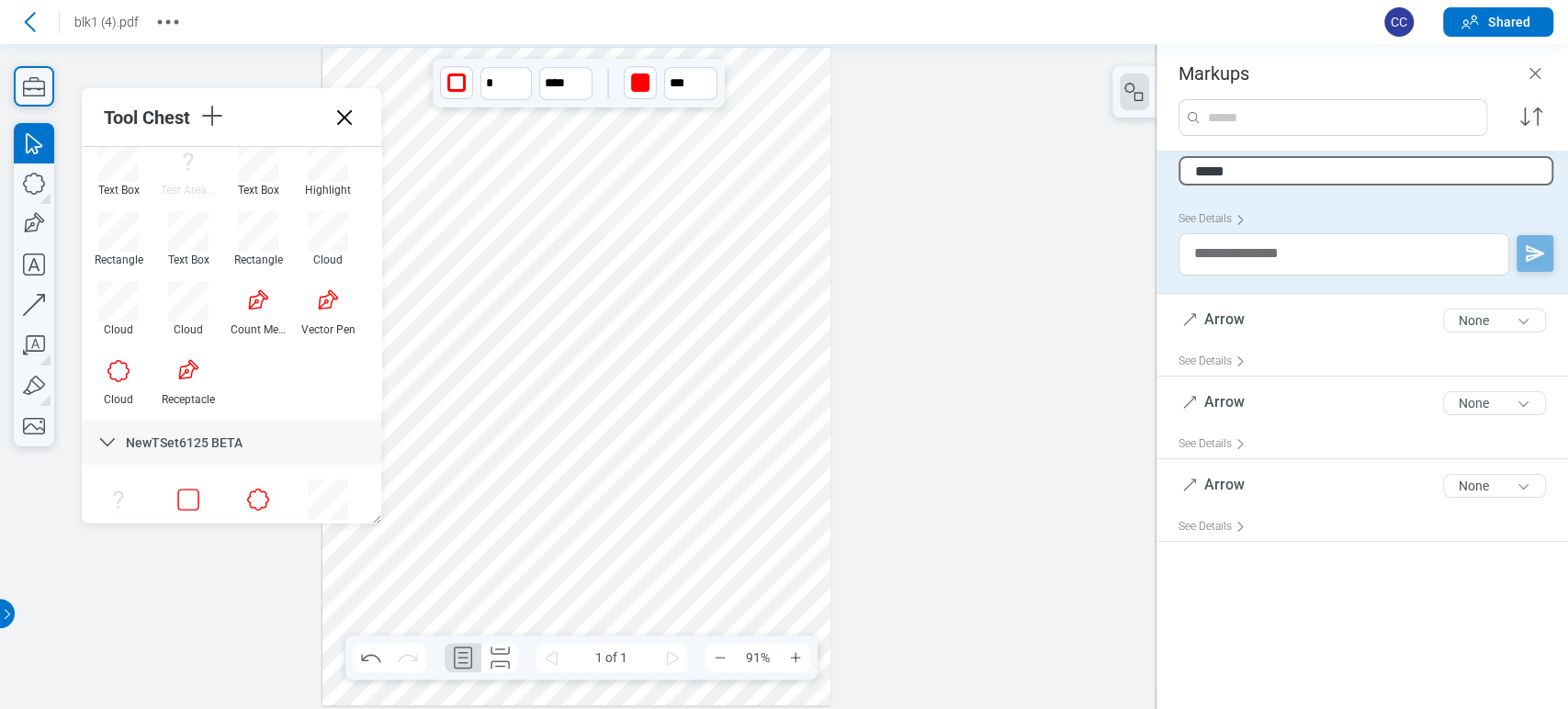 type on "******" 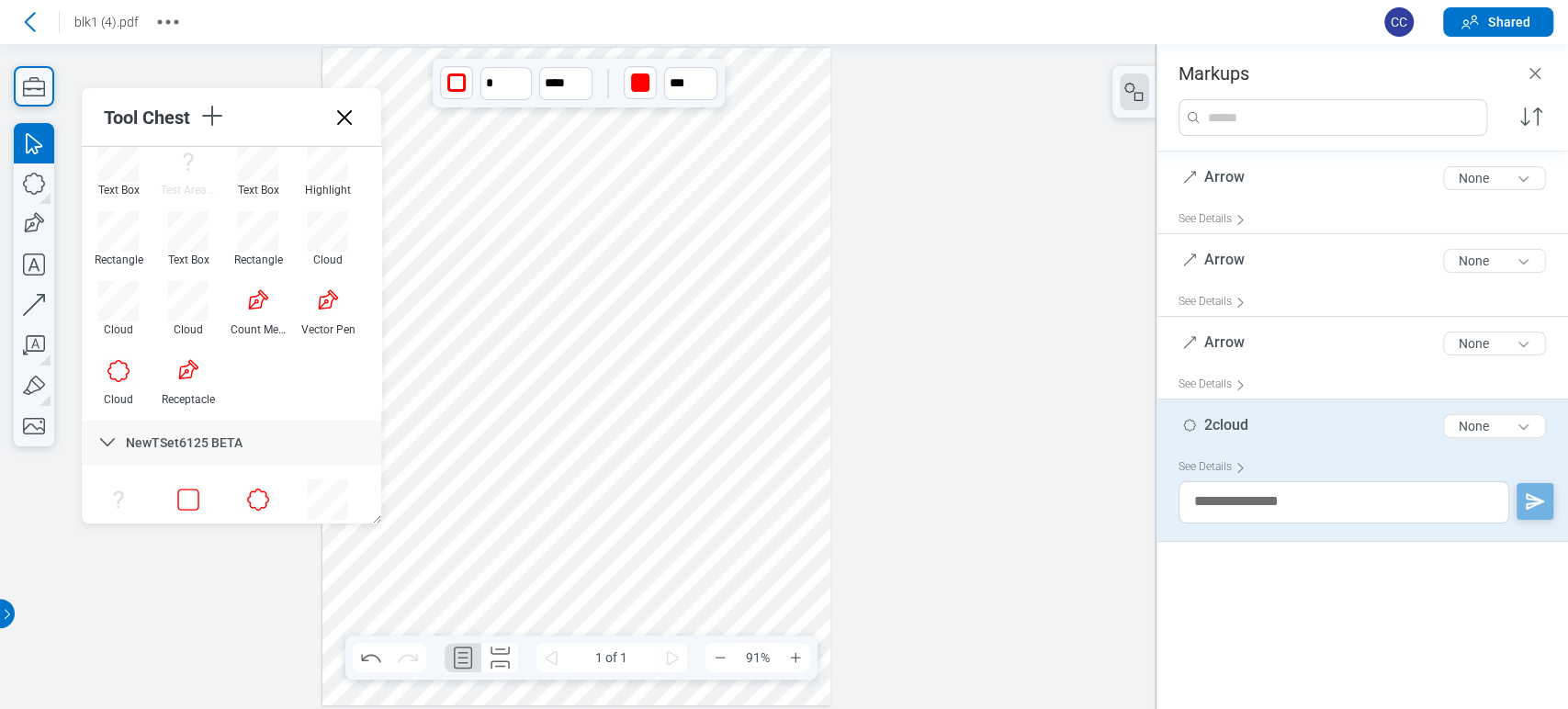 click at bounding box center [577, 377] 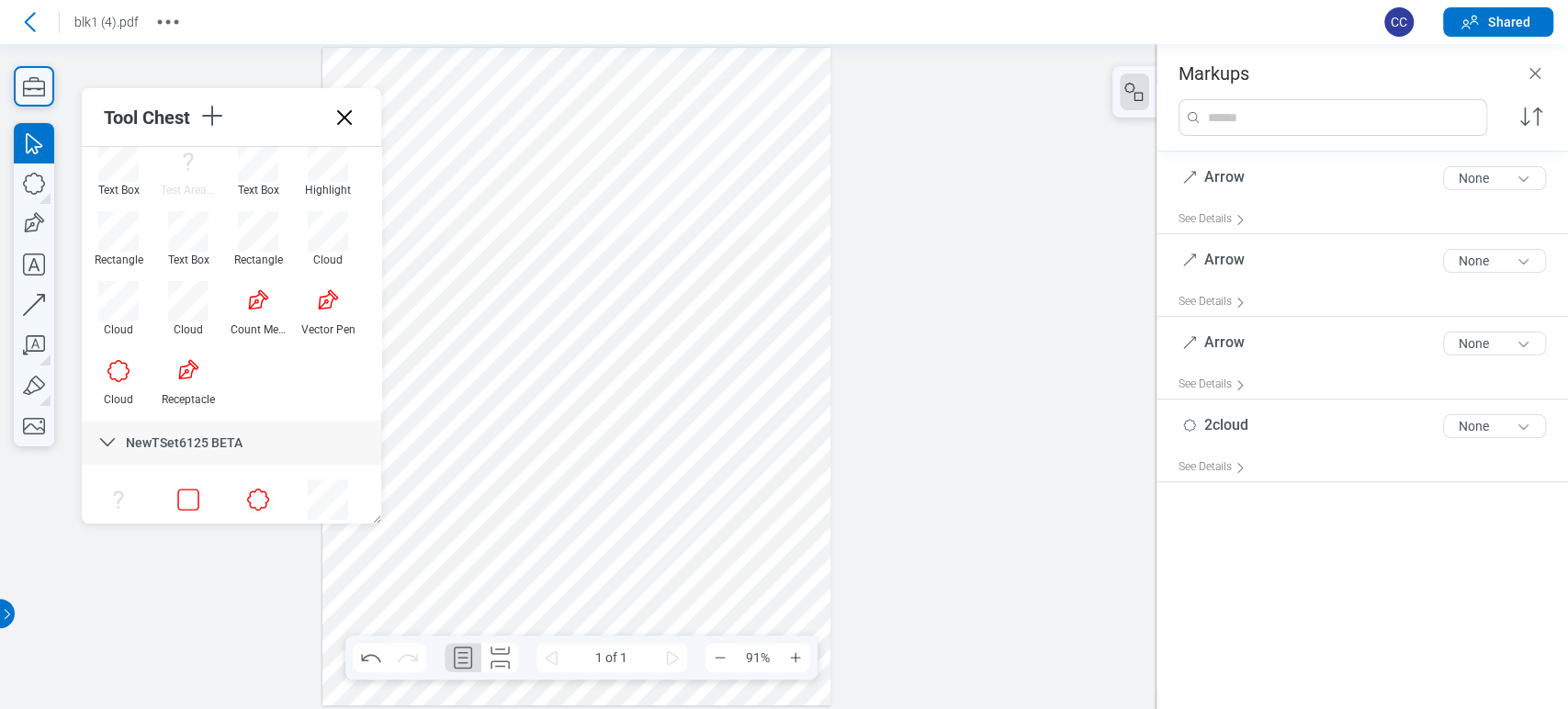 click at bounding box center [577, 377] 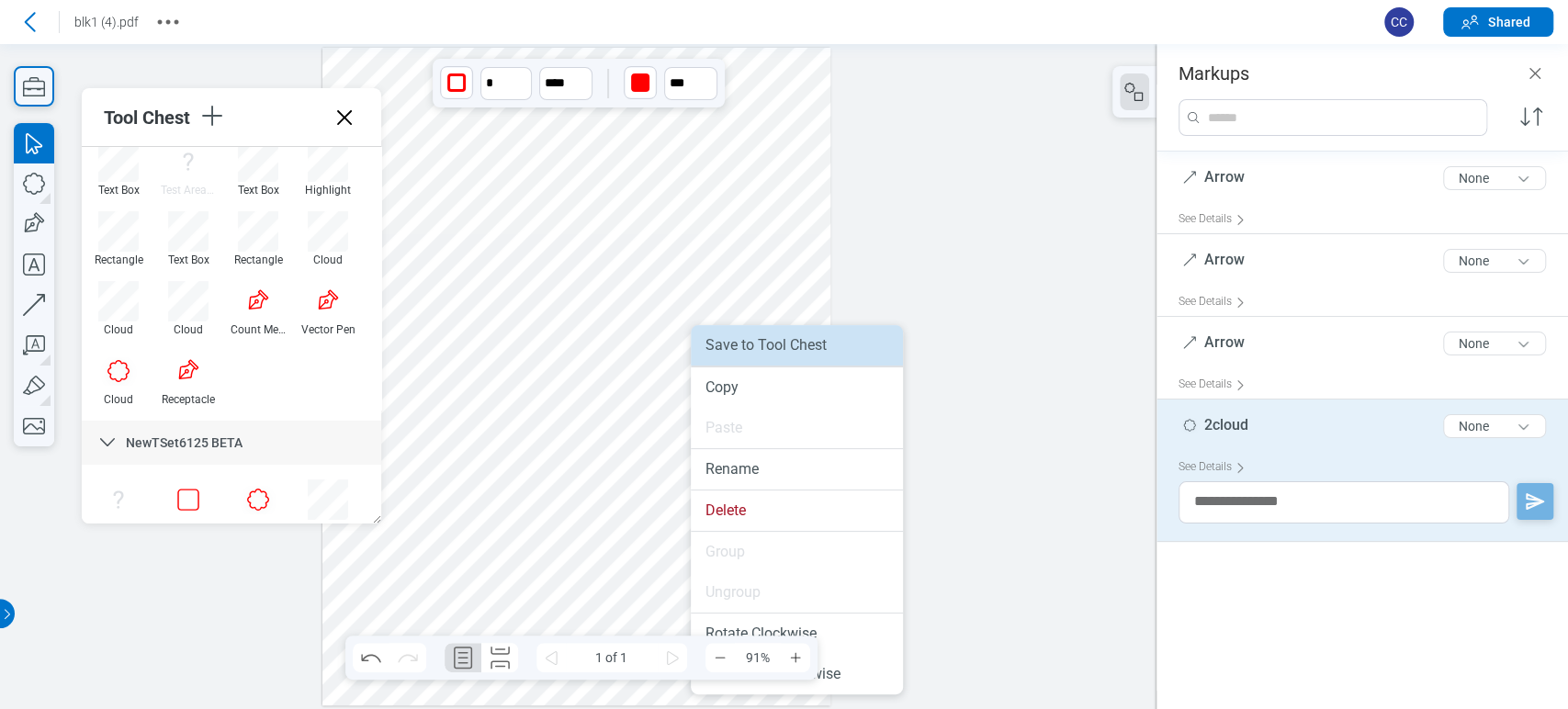 click on "Save to Tool Chest" at bounding box center [796, 345] 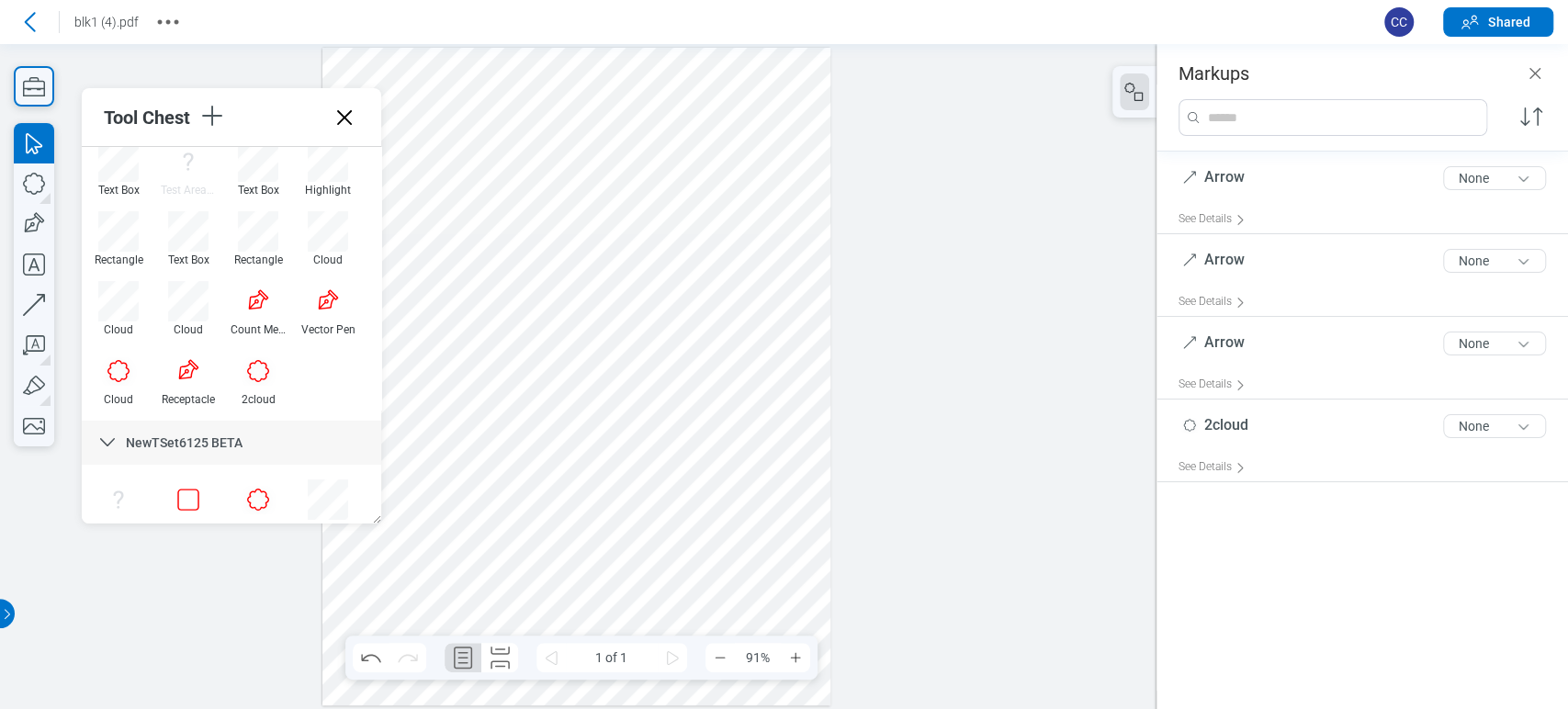 click at bounding box center [577, 377] 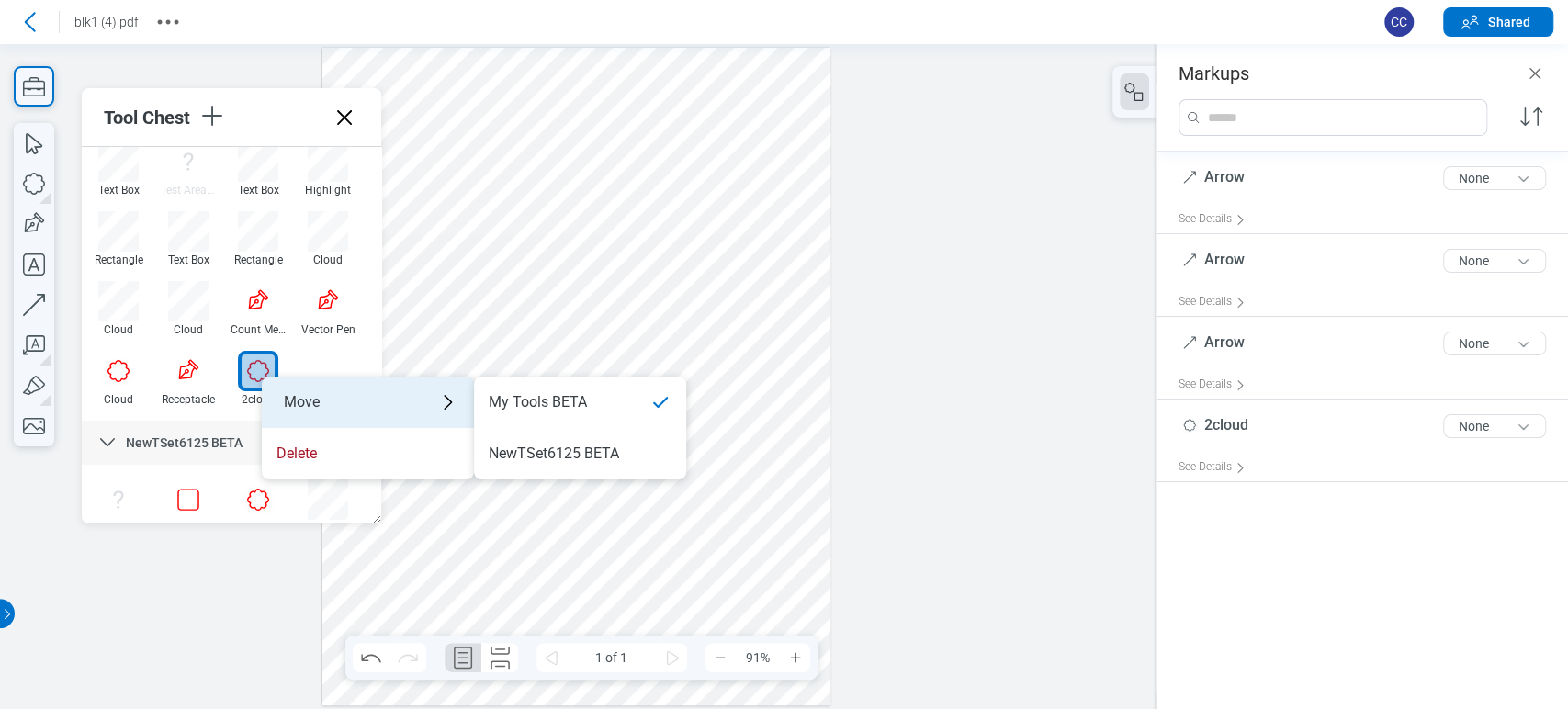 click on "Move" at bounding box center [367, 402] 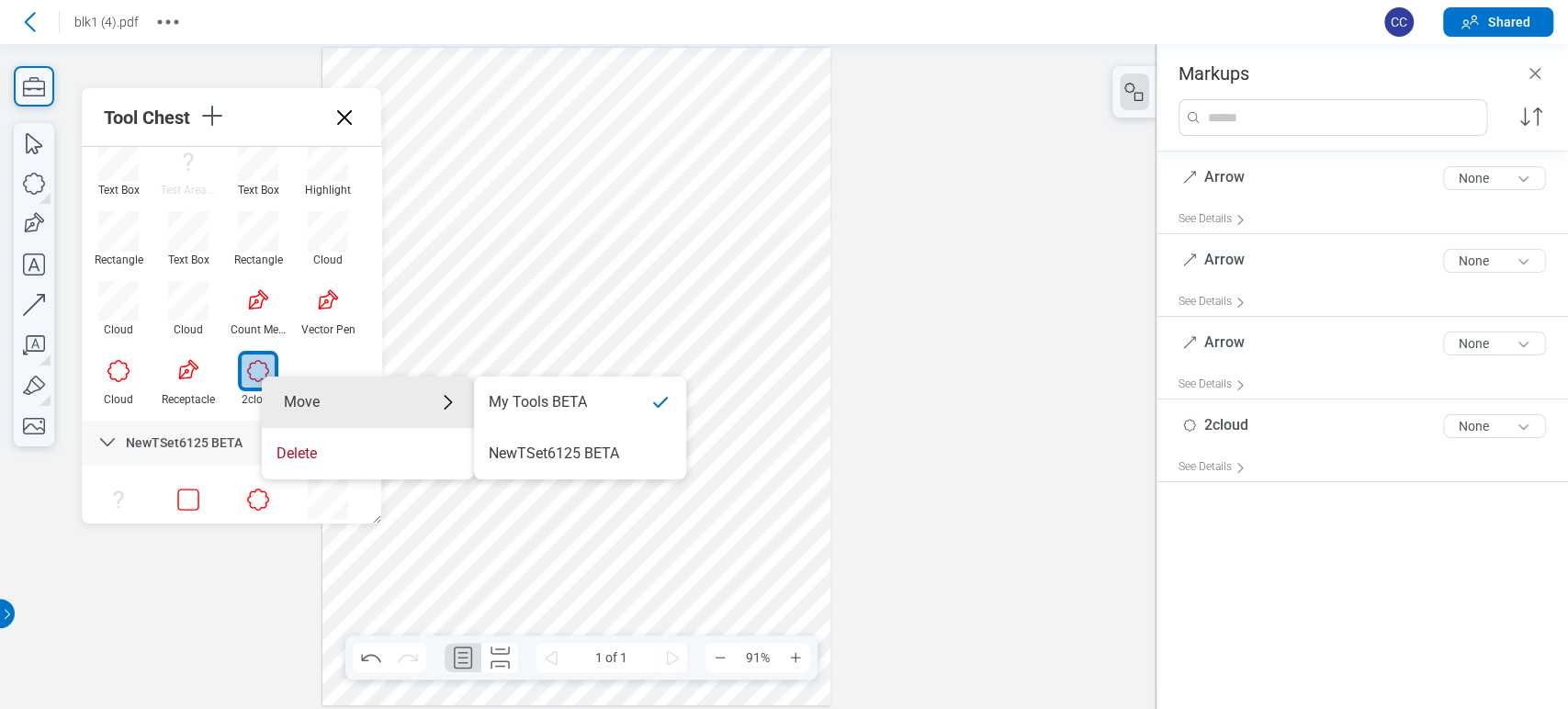 click at bounding box center [577, 377] 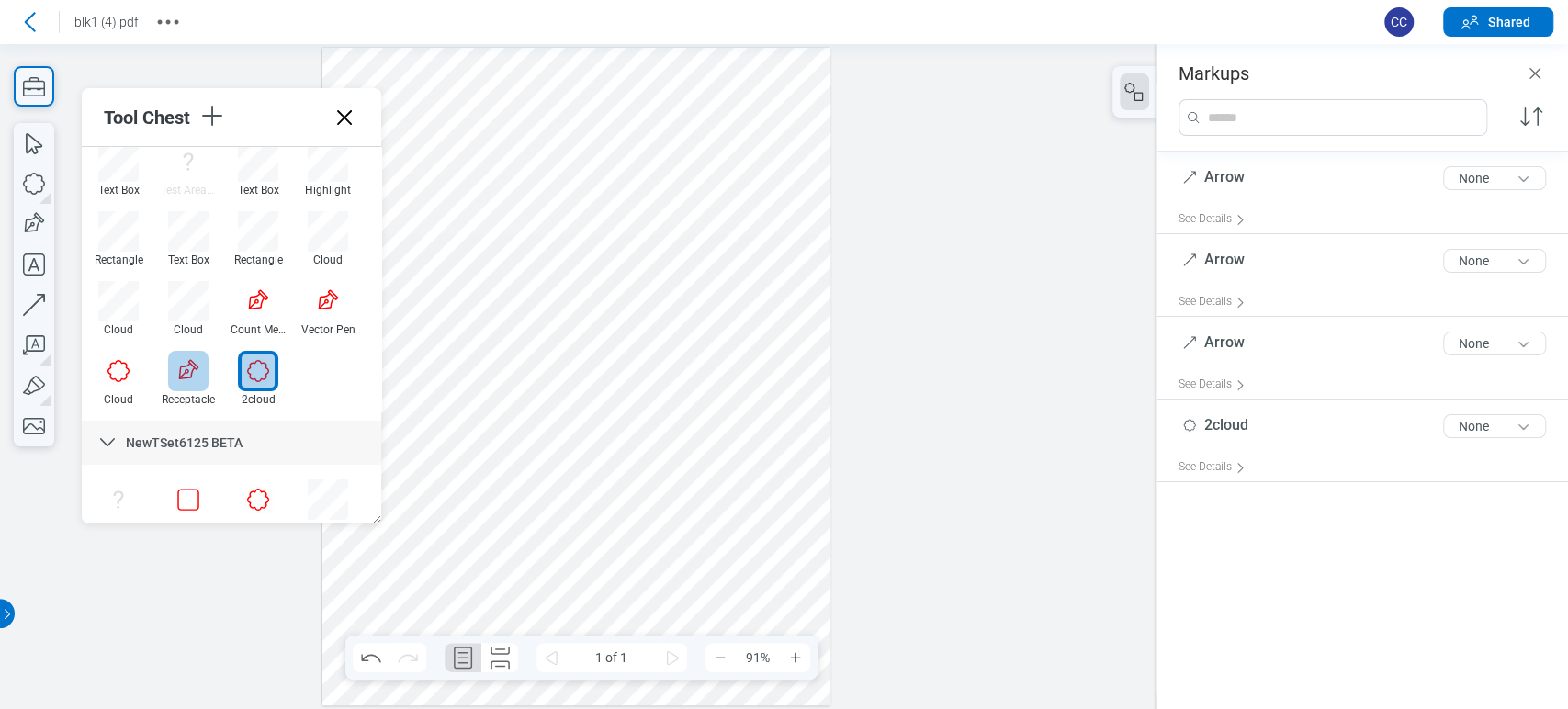 click at bounding box center [188, 371] 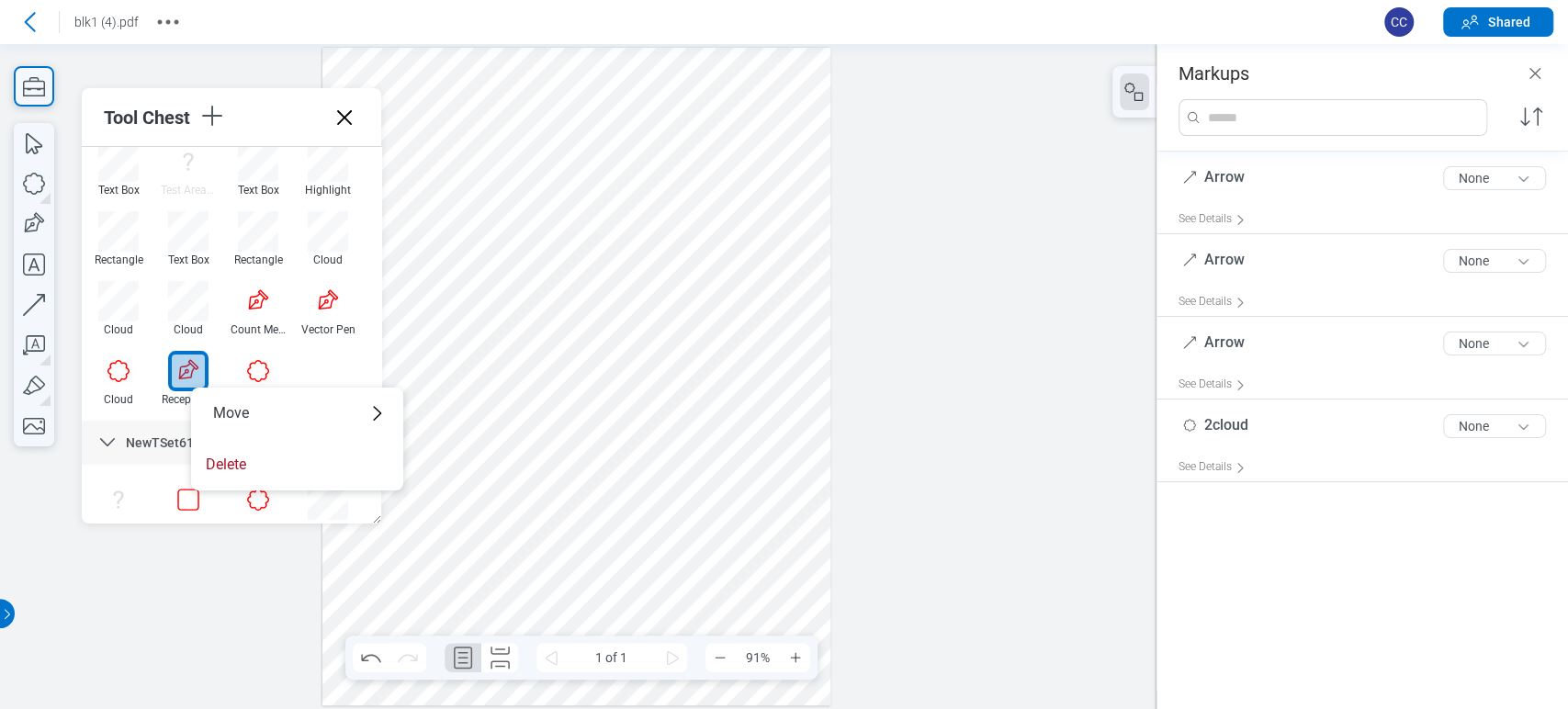 click at bounding box center [577, 377] 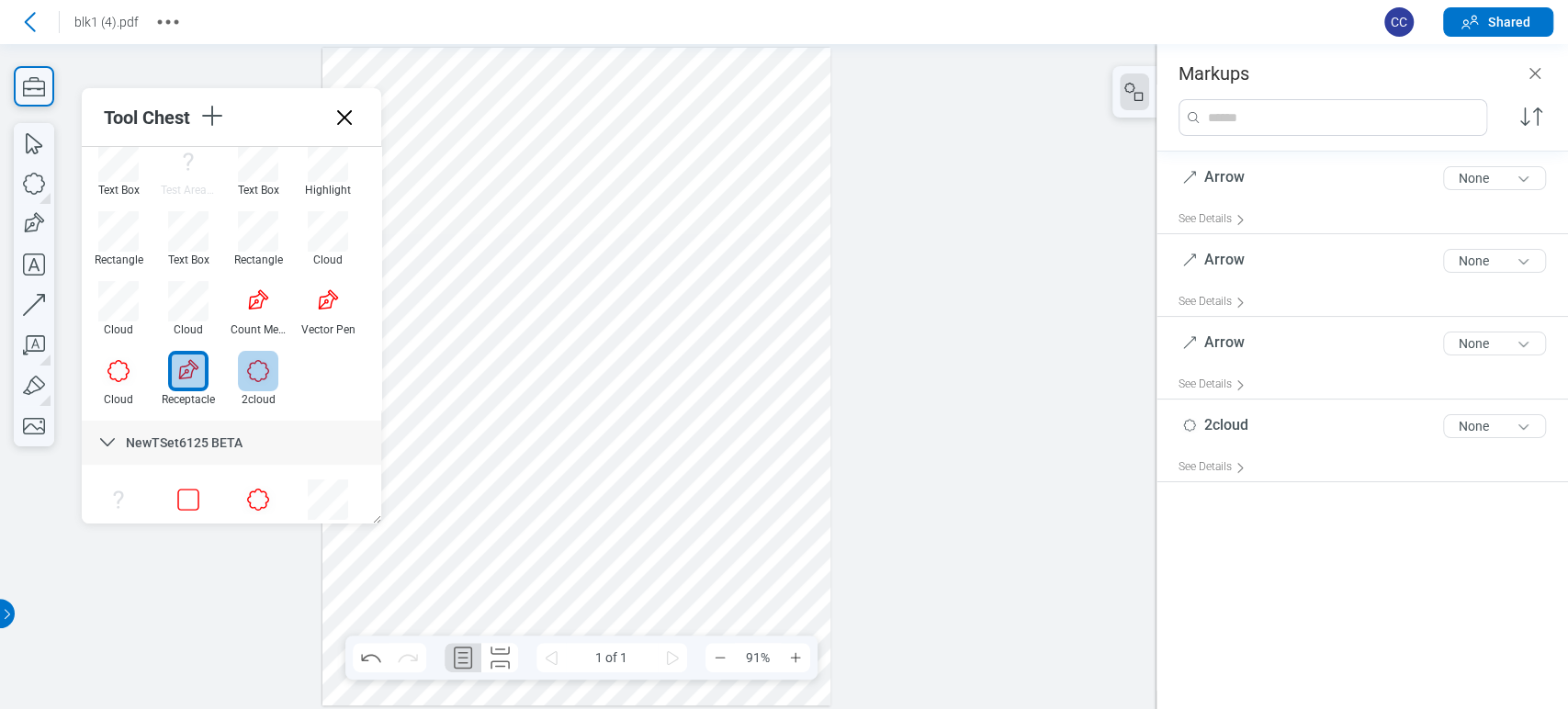 click at bounding box center (258, 371) 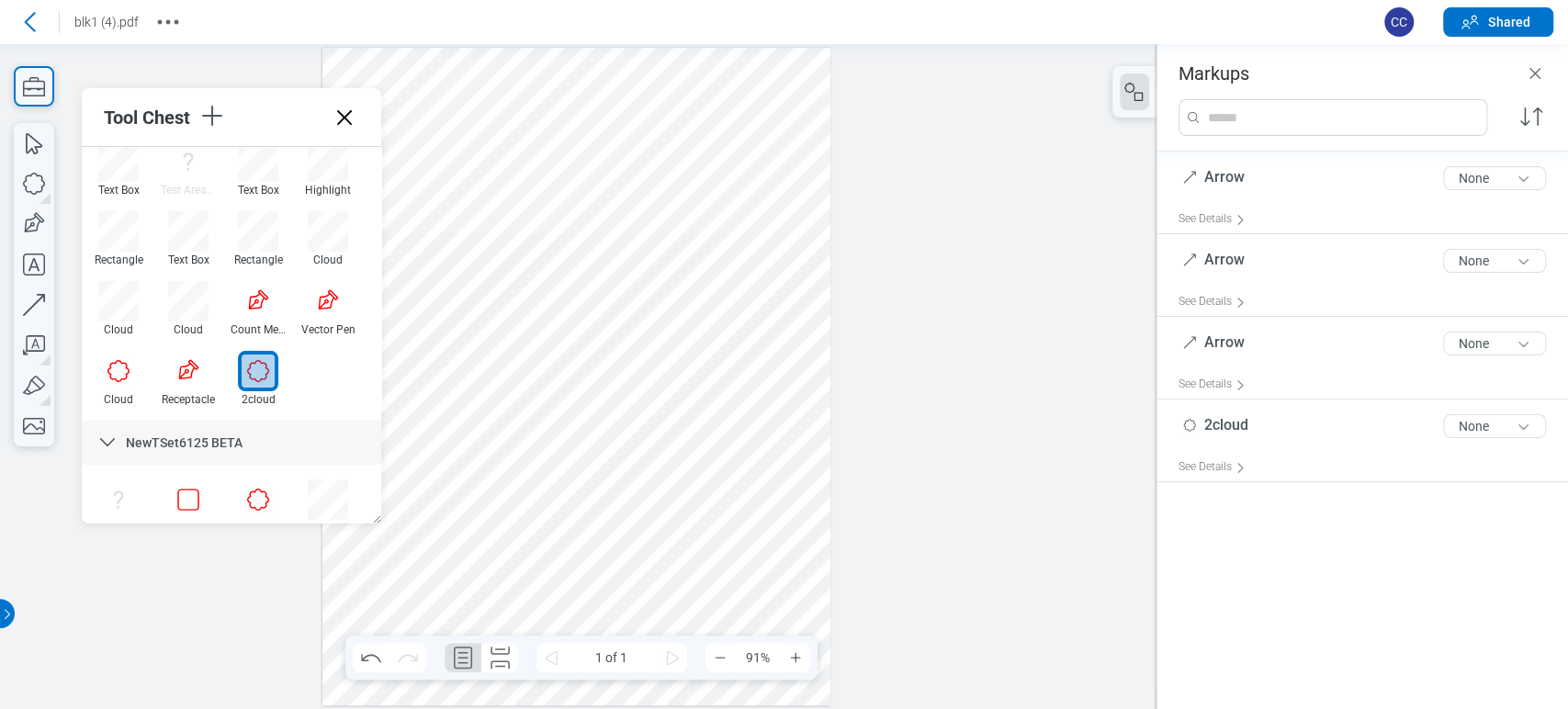 click at bounding box center (577, 377) 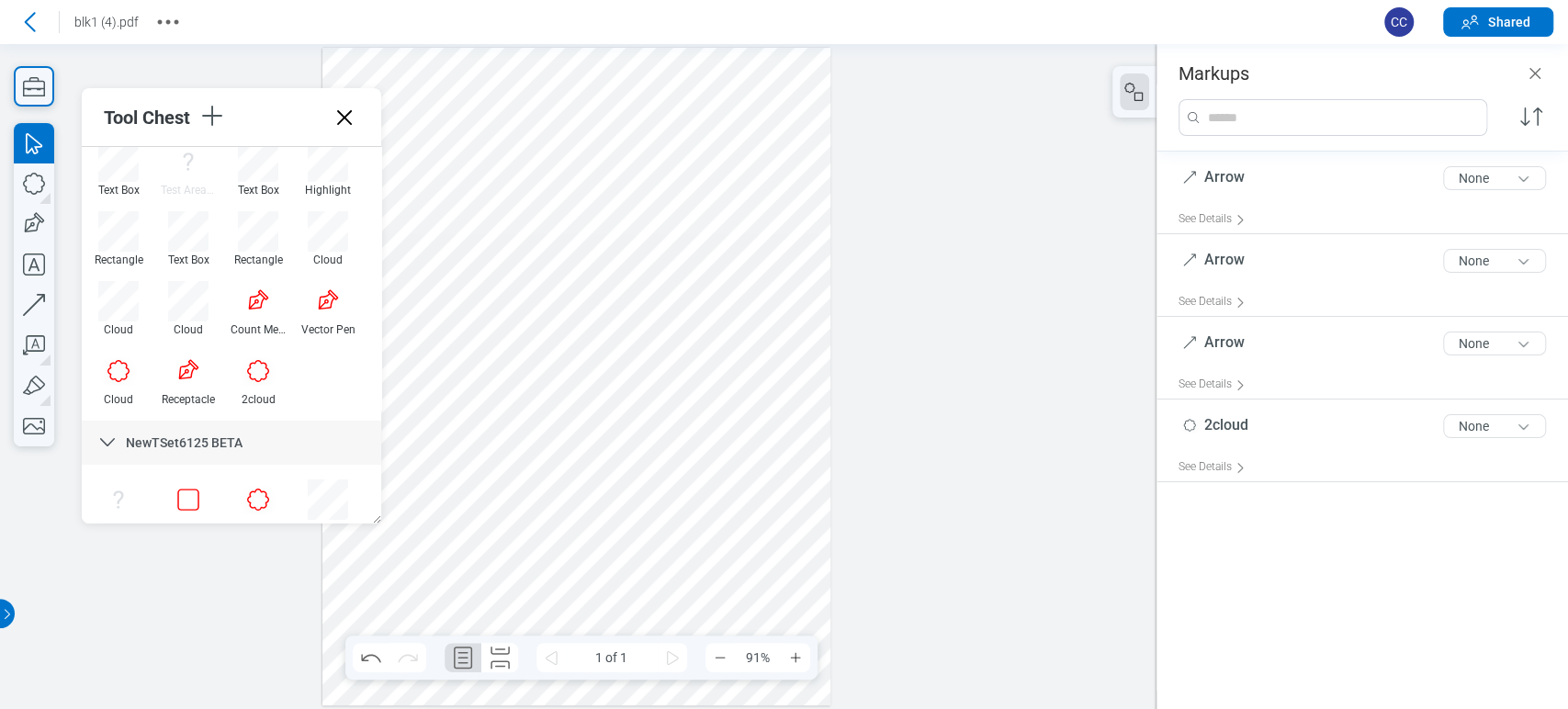 type 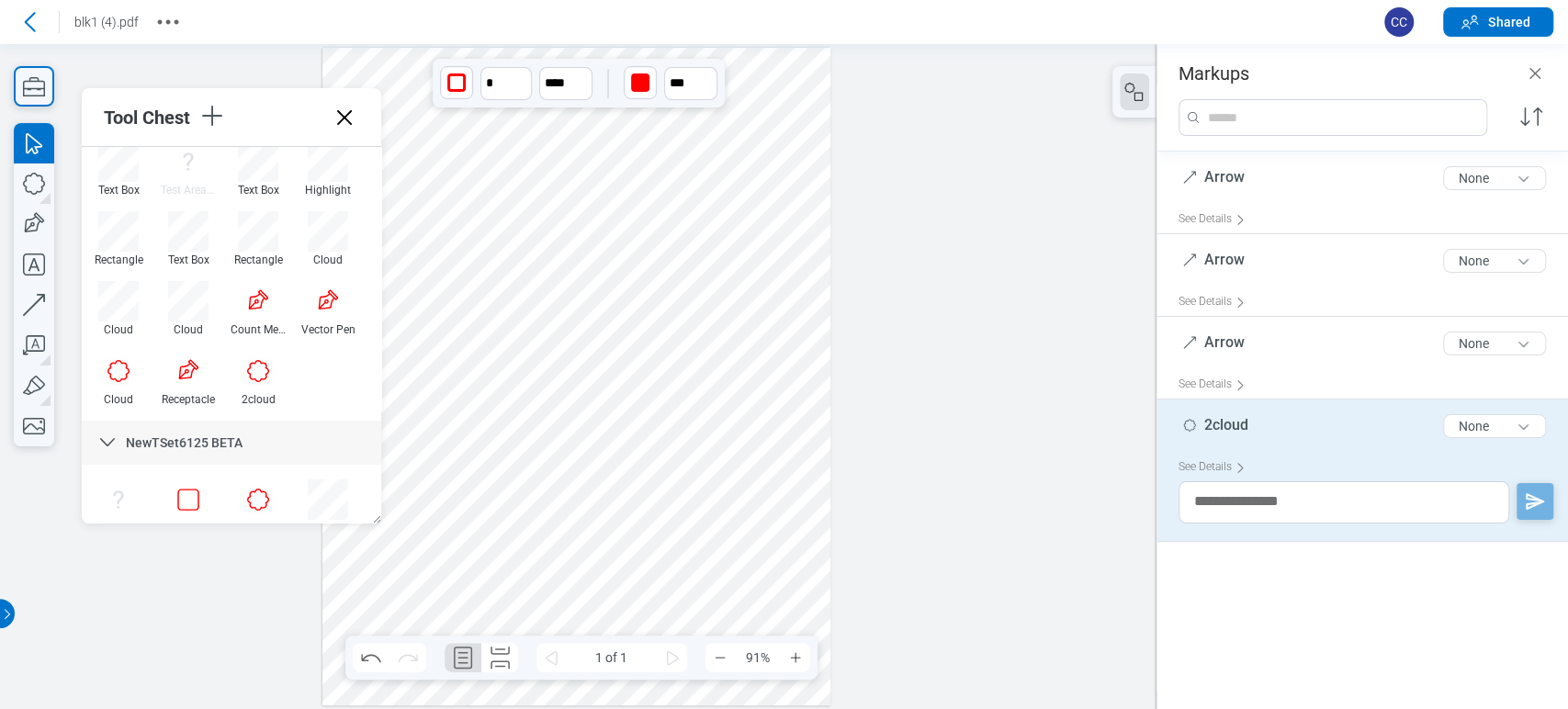 click at bounding box center (577, 377) 